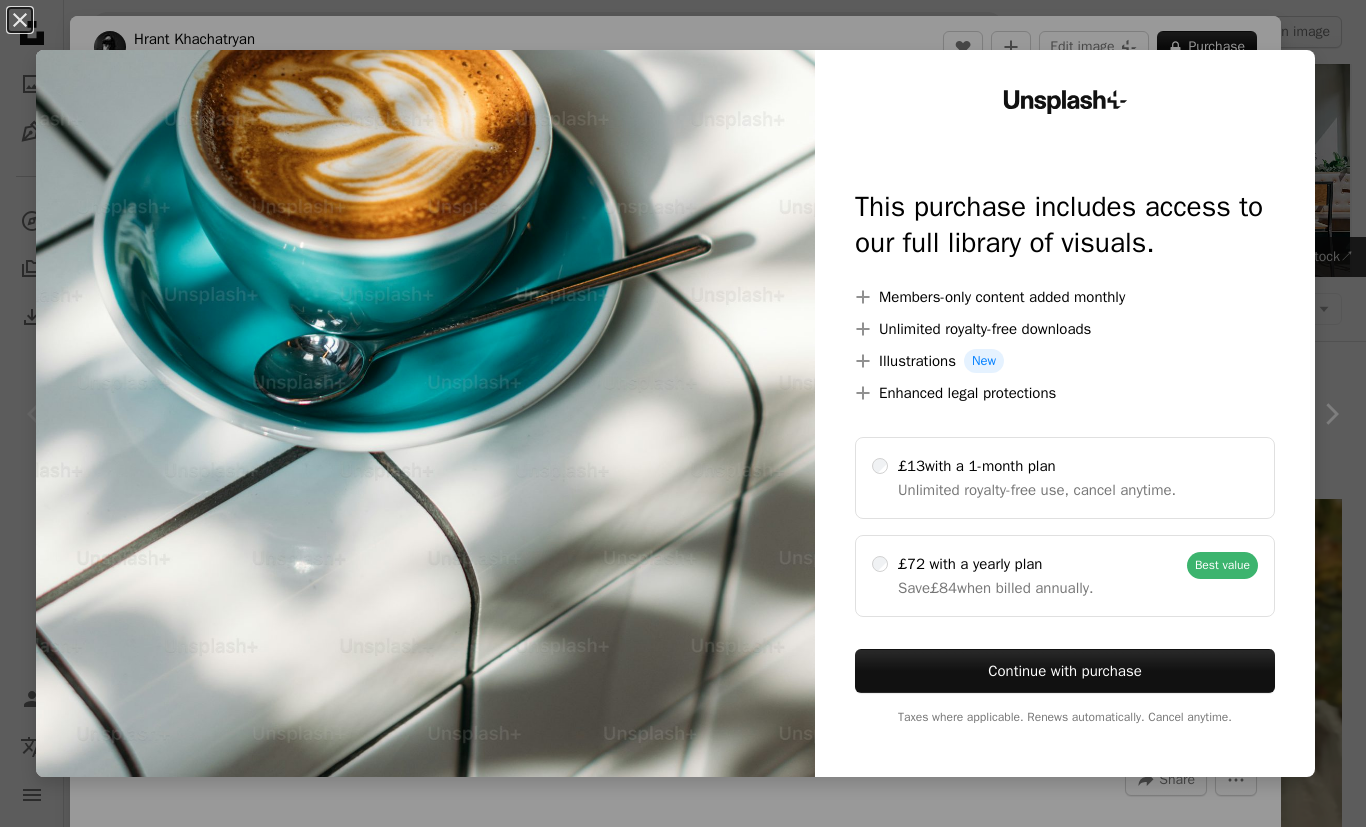 scroll, scrollTop: 135, scrollLeft: 0, axis: vertical 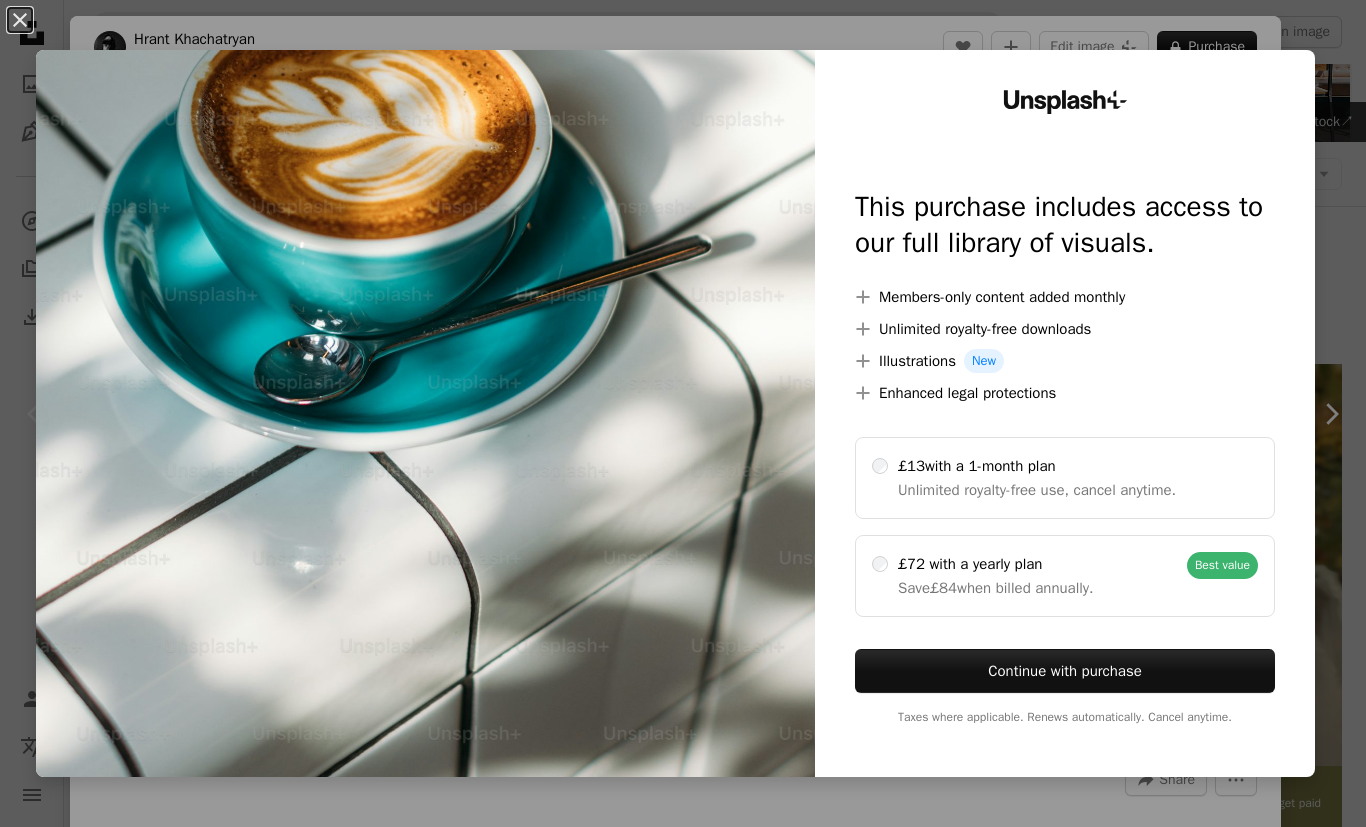 click on "An X shape Unsplash+ This purchase includes access to our full library of visuals. A plus sign Members-only content added monthly A plus sign Unlimited royalty-free downloads A plus sign Illustrations  New A plus sign Enhanced legal protections £13  with a 1-month plan Unlimited royalty-free use, cancel anytime. £72   with a yearly plan Save  £84  when billed annually. Best value Continue with purchase Taxes where applicable. Renews automatically. Cancel anytime." at bounding box center (683, 413) 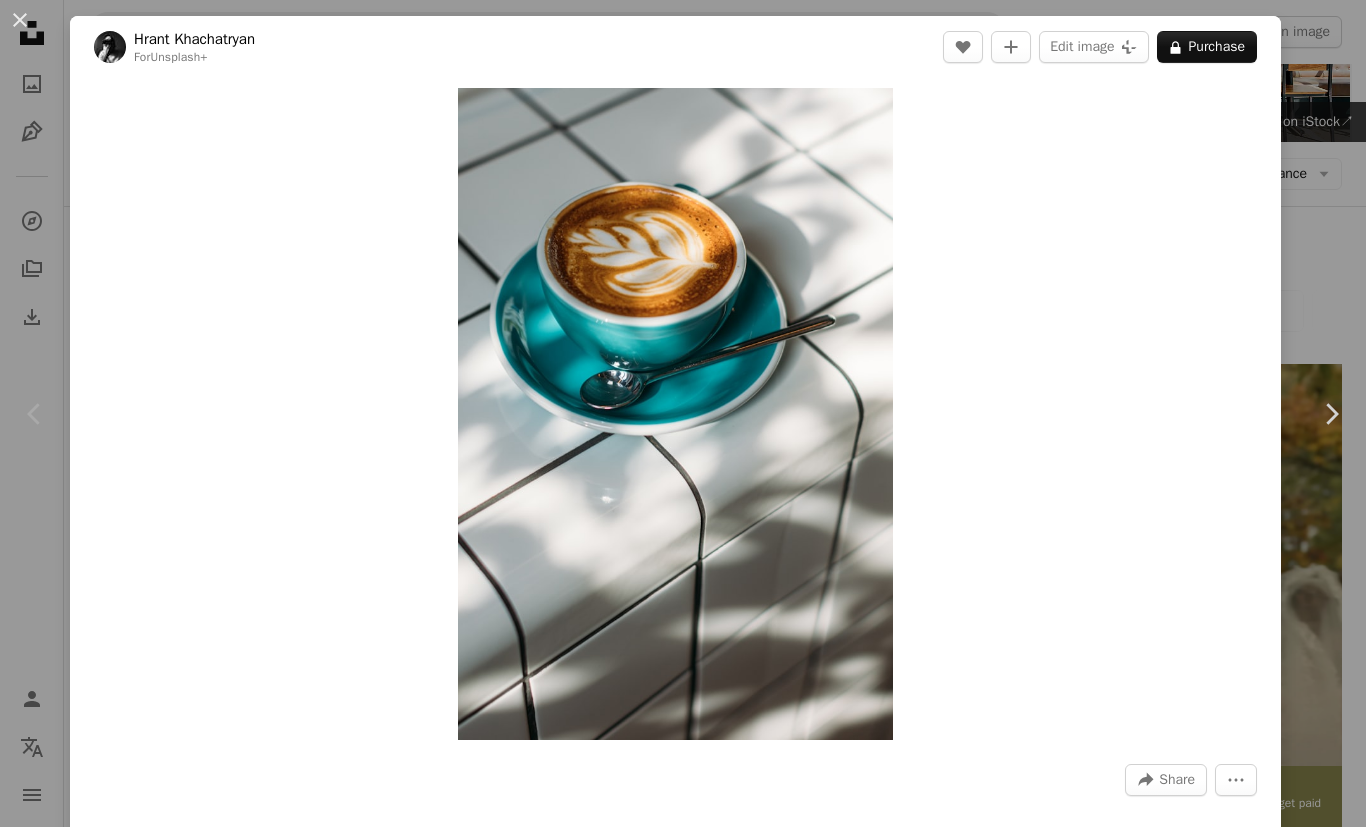 click on "Zoom in" at bounding box center (675, 414) 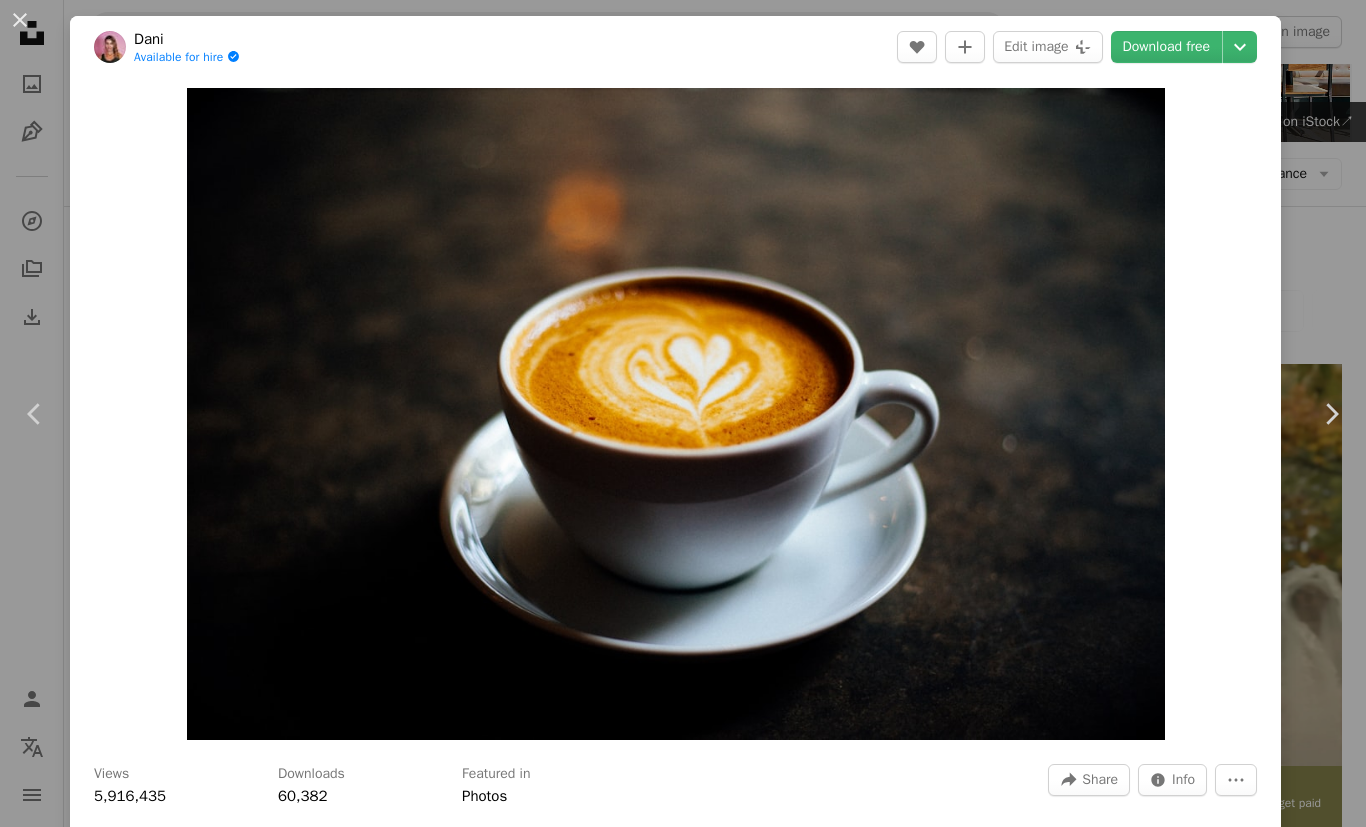 click on "Chevron left" 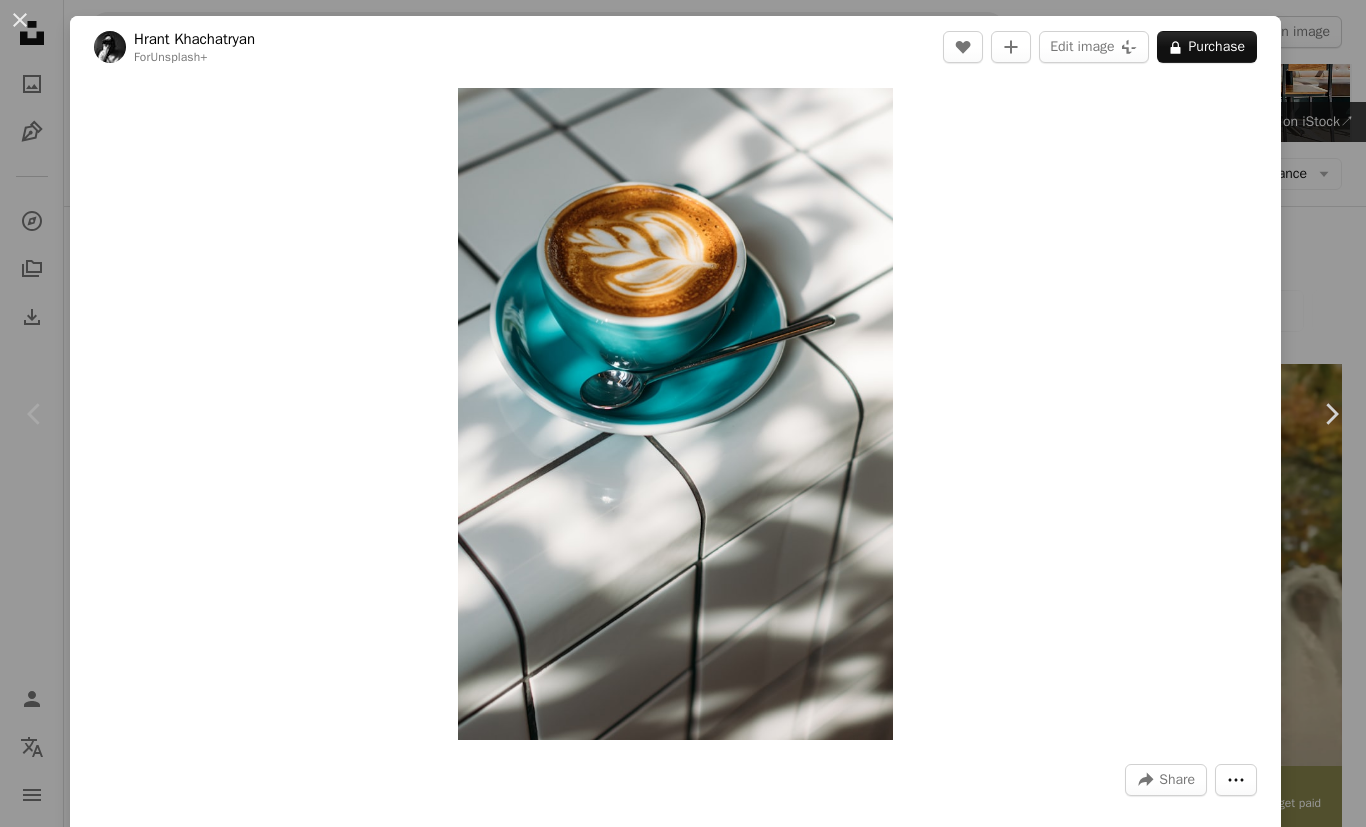 click 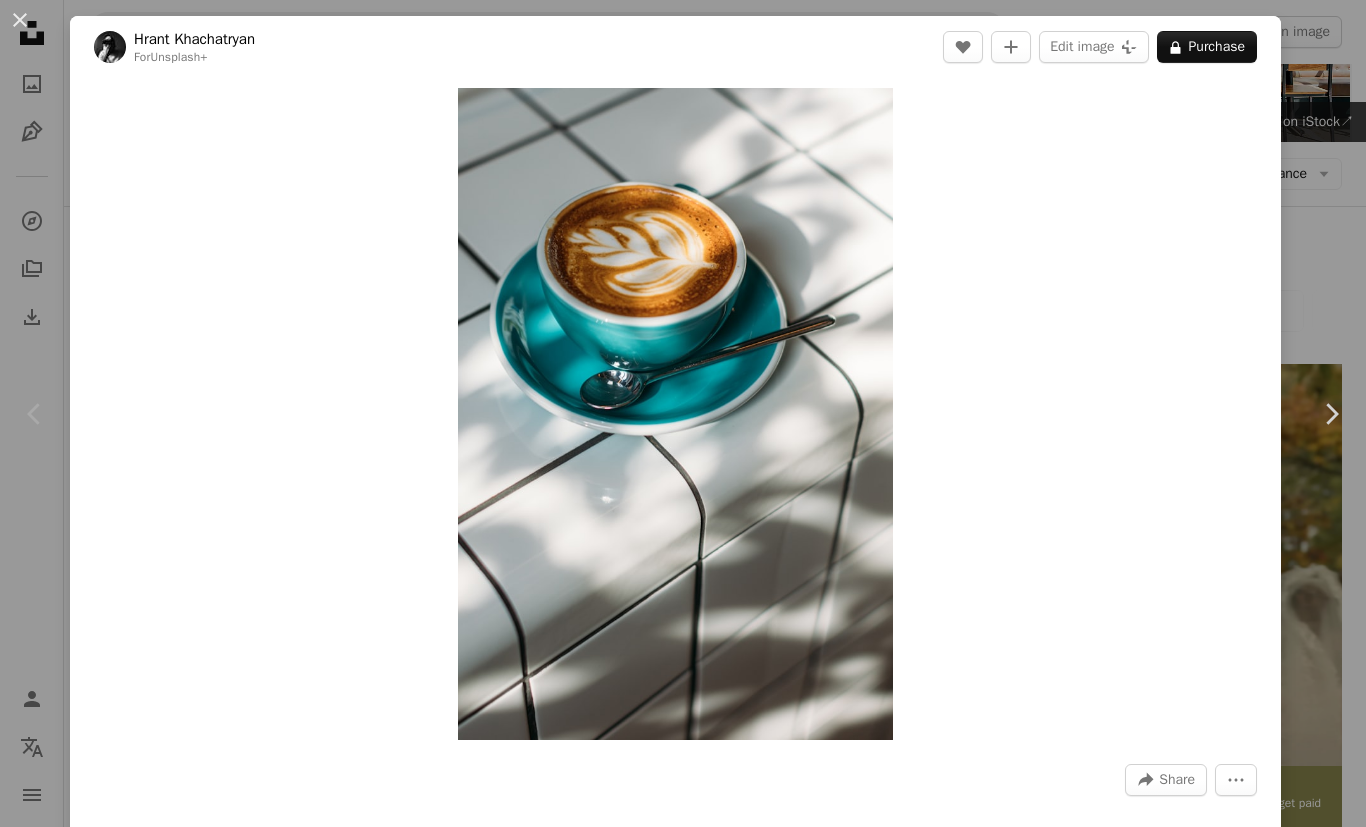 click on "An X shape Chevron left Chevron right Hrant Khachatryan For  Unsplash+ A heart A plus sign Edit image   Plus sign for Unsplash+ A lock   Purchase Zoom in A forward-right arrow Share More Actions Calendar outlined Published on  [MONTH] [DAY], [YEAR] Safety Licensed under the  Unsplash+ License coffee coffee cup drink warm september latte beverage cappuccino latte art hot drink coffee pot in studio cup and saucer teaspoon taza de cafe Backgrounds From this series Chevron right Plus sign for Unsplash+ Plus sign for Unsplash+ Plus sign for Unsplash+ Plus sign for Unsplash+ Plus sign for Unsplash+ Plus sign for Unsplash+ Plus sign for Unsplash+ Plus sign for Unsplash+ Plus sign for Unsplash+ Plus sign for Unsplash+ Related images Plus sign for Unsplash+ A heart A plus sign Hrant Khachatryan For  Unsplash+ A lock   Purchase Plus sign for Unsplash+ A heart A plus sign Ravi Sharma For  Unsplash+ A lock   Purchase Plus sign for Unsplash+ A heart A plus sign Curated Lifestyle For  Unsplash+ A lock   Purchase A heart For" at bounding box center [683, 413] 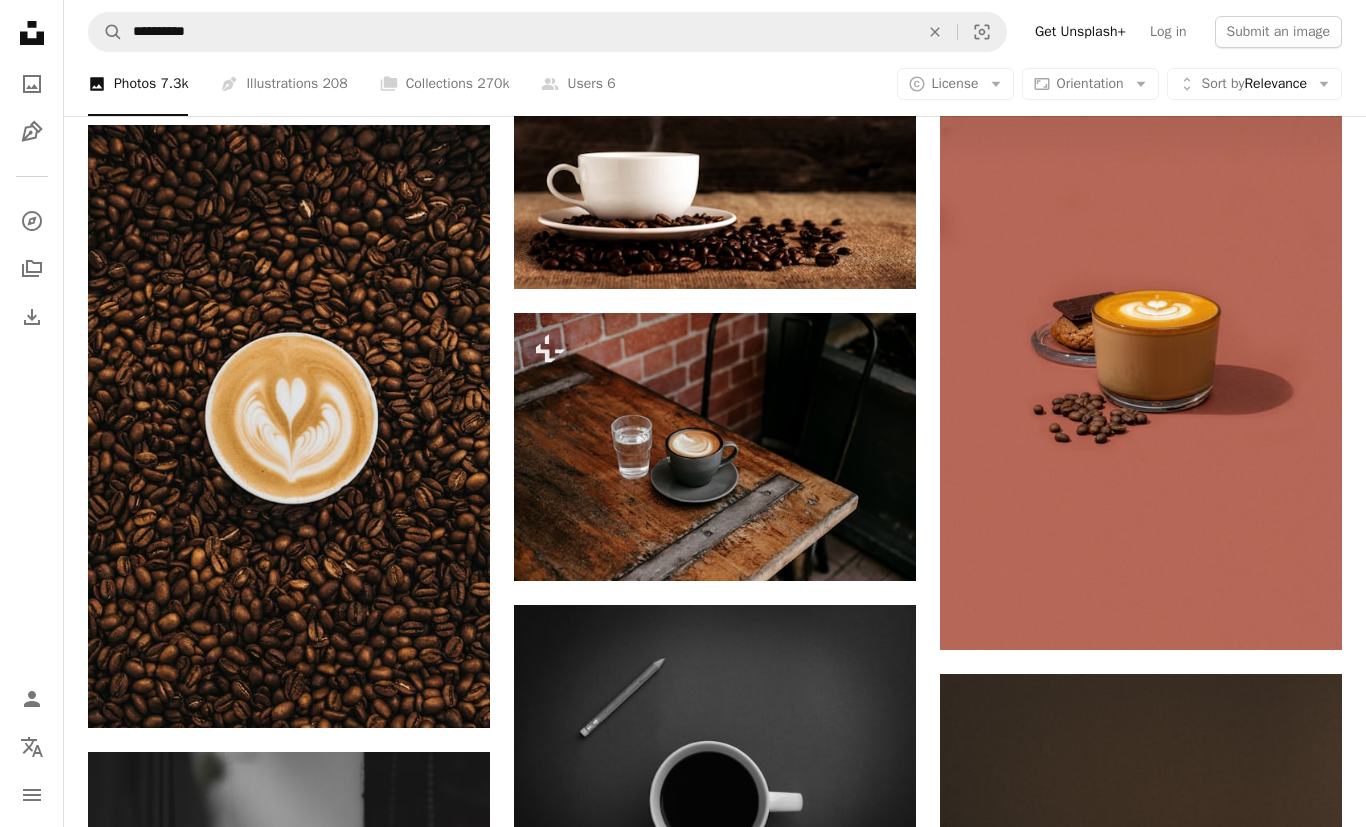 scroll, scrollTop: 1936, scrollLeft: 0, axis: vertical 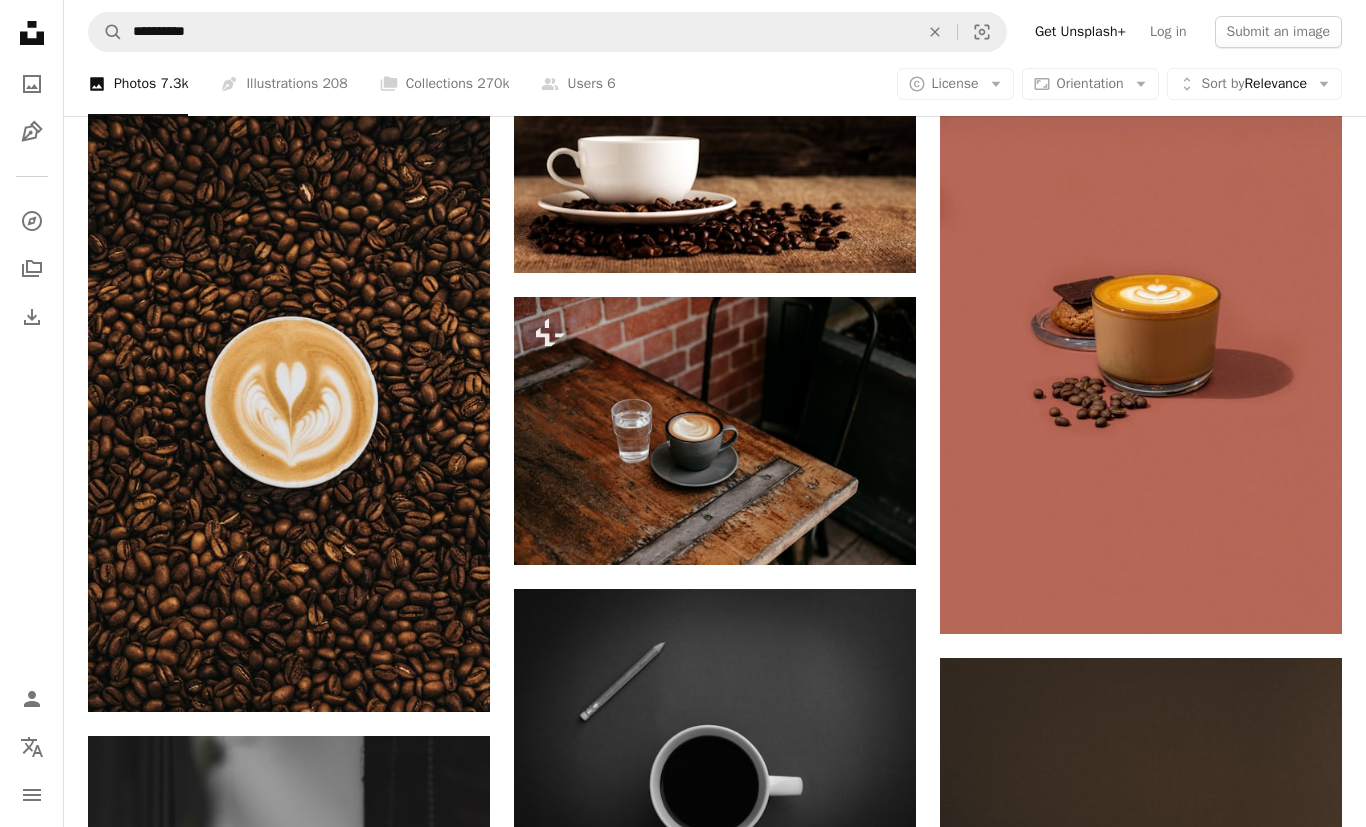 click at bounding box center (1141, 332) 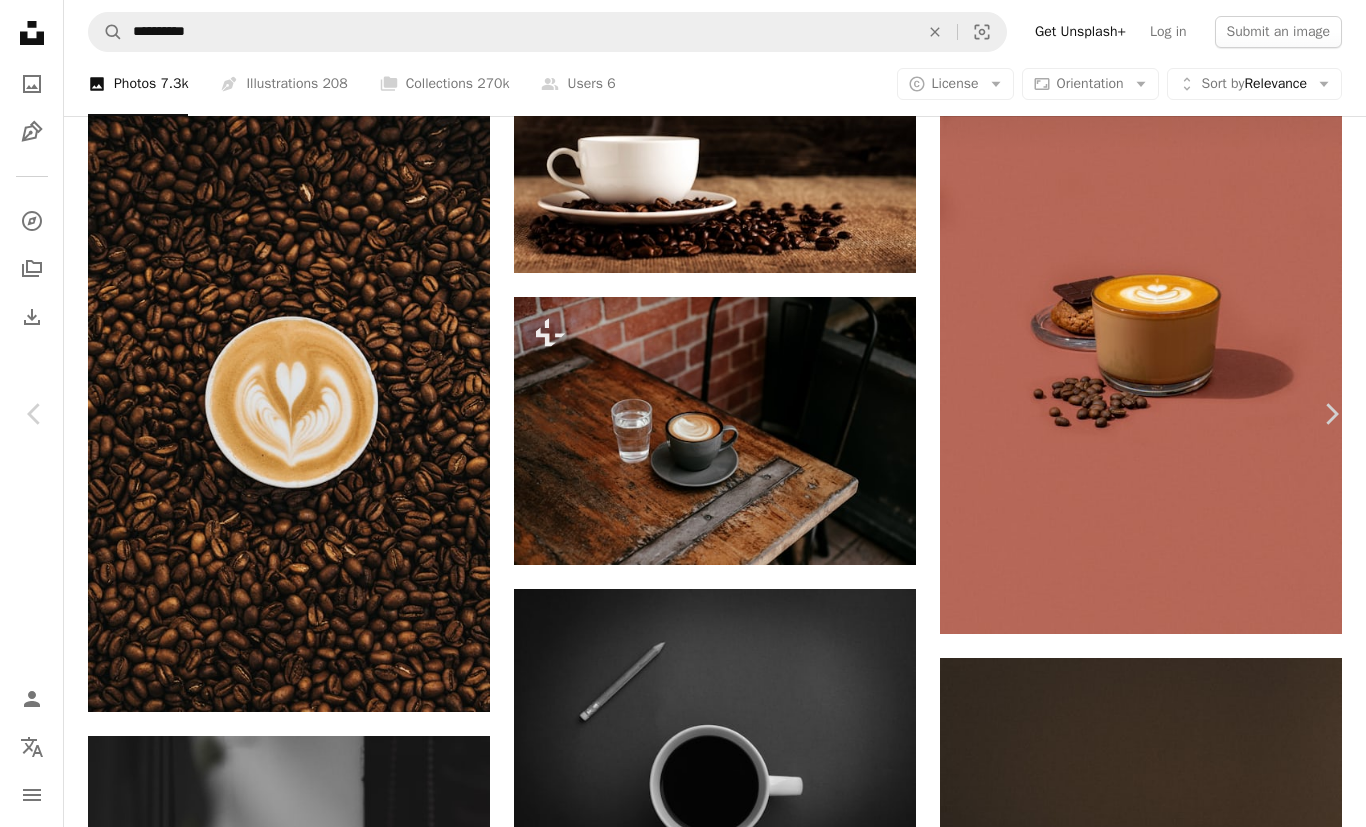 click on "[FIRST] [LAST] ([USERNAME])" at bounding box center (683, 3723) 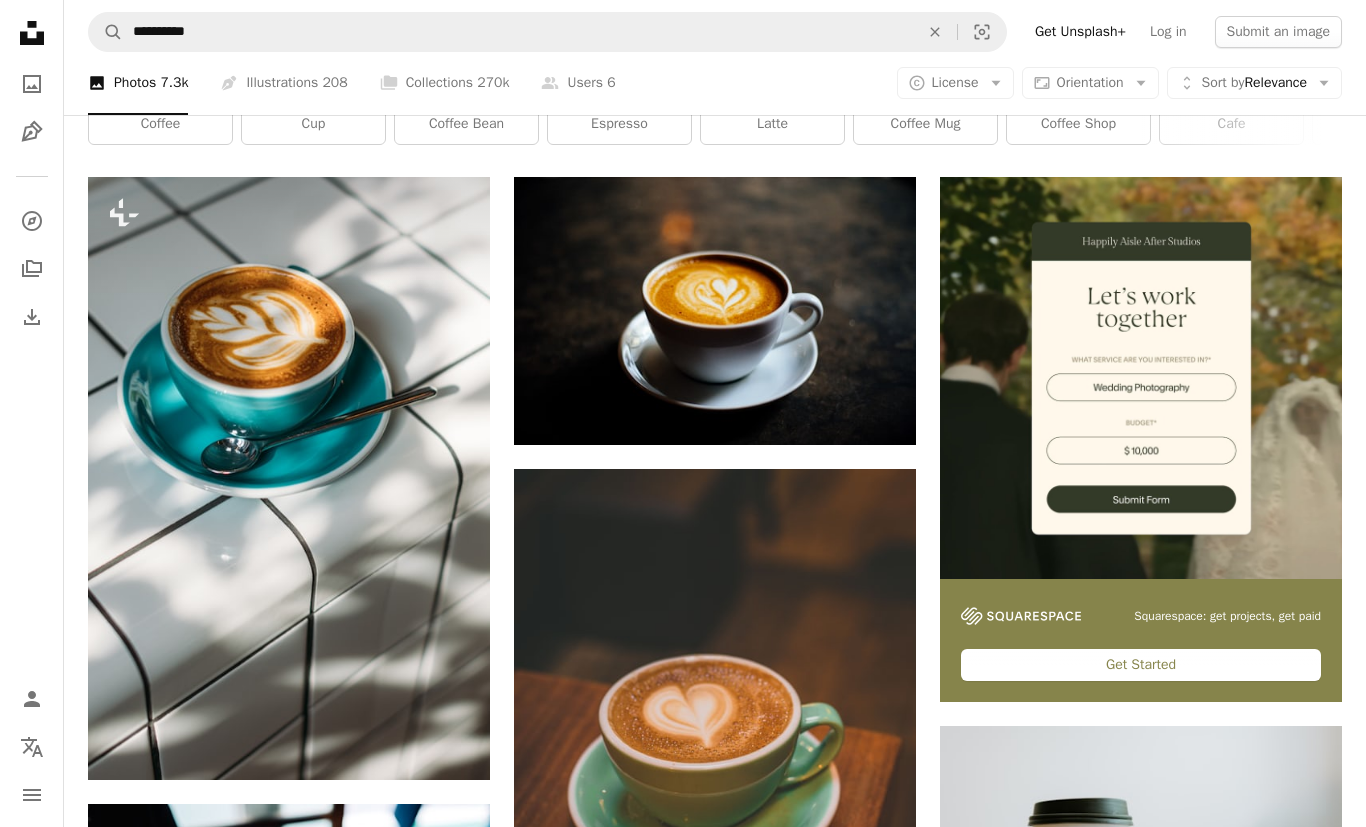 scroll, scrollTop: 0, scrollLeft: 0, axis: both 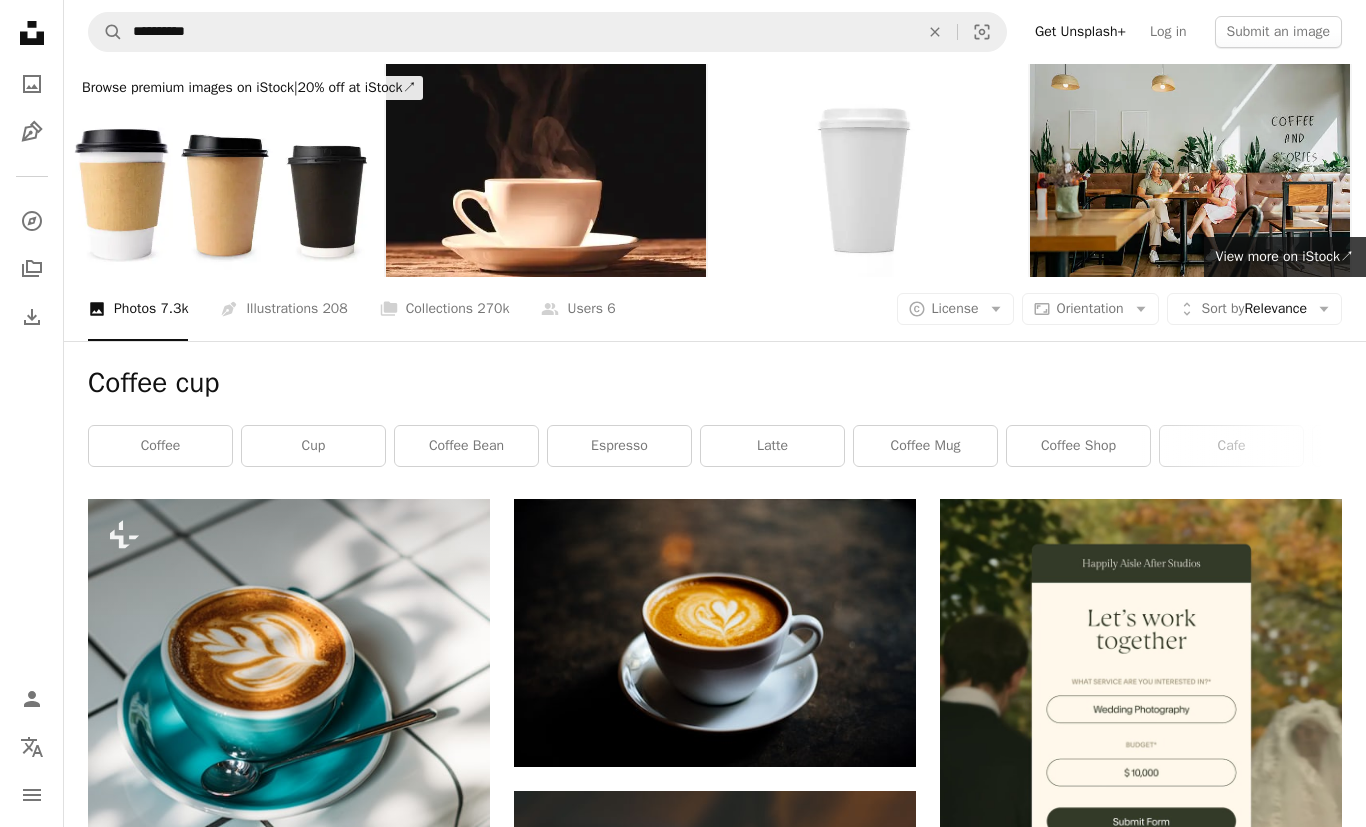 click on "coffee mug" at bounding box center (925, 446) 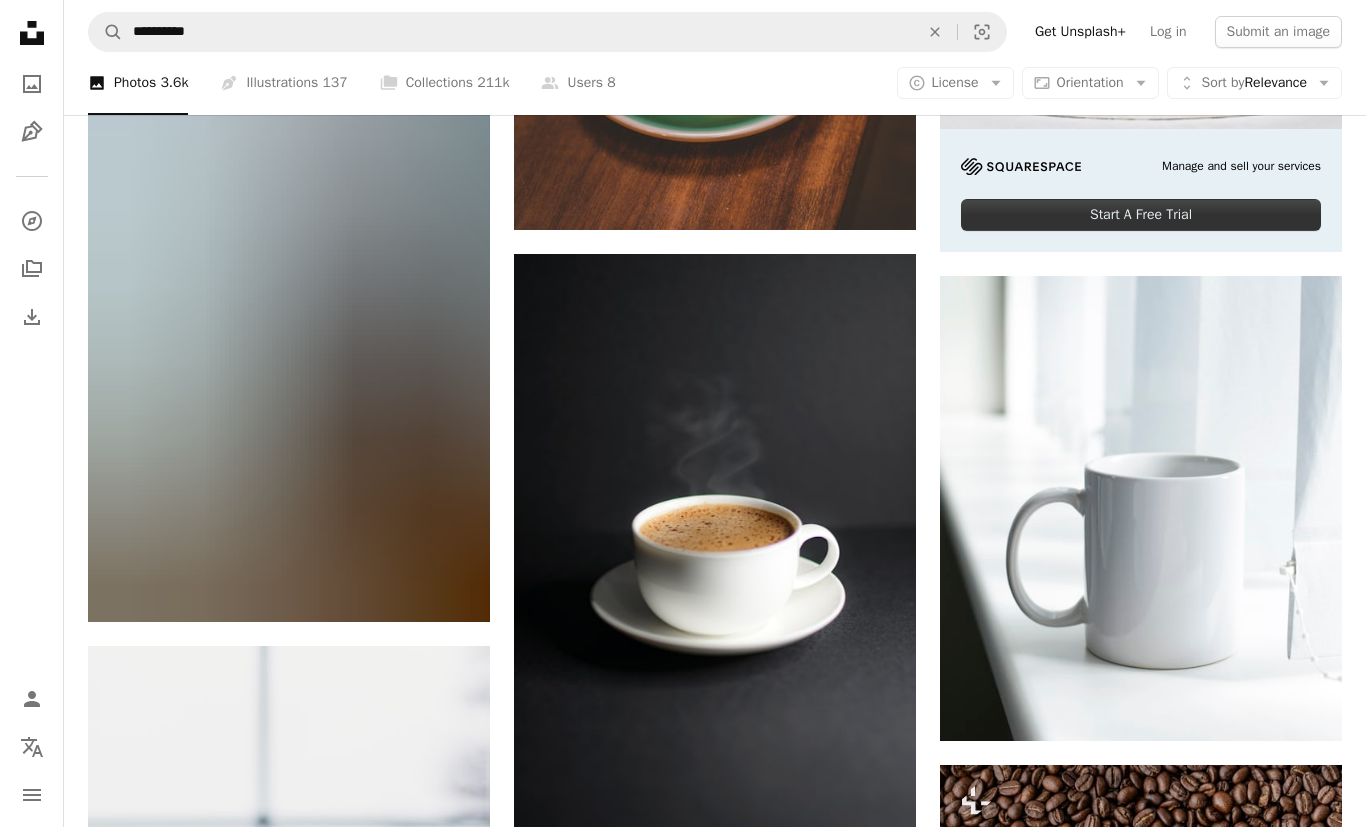 scroll, scrollTop: 772, scrollLeft: 0, axis: vertical 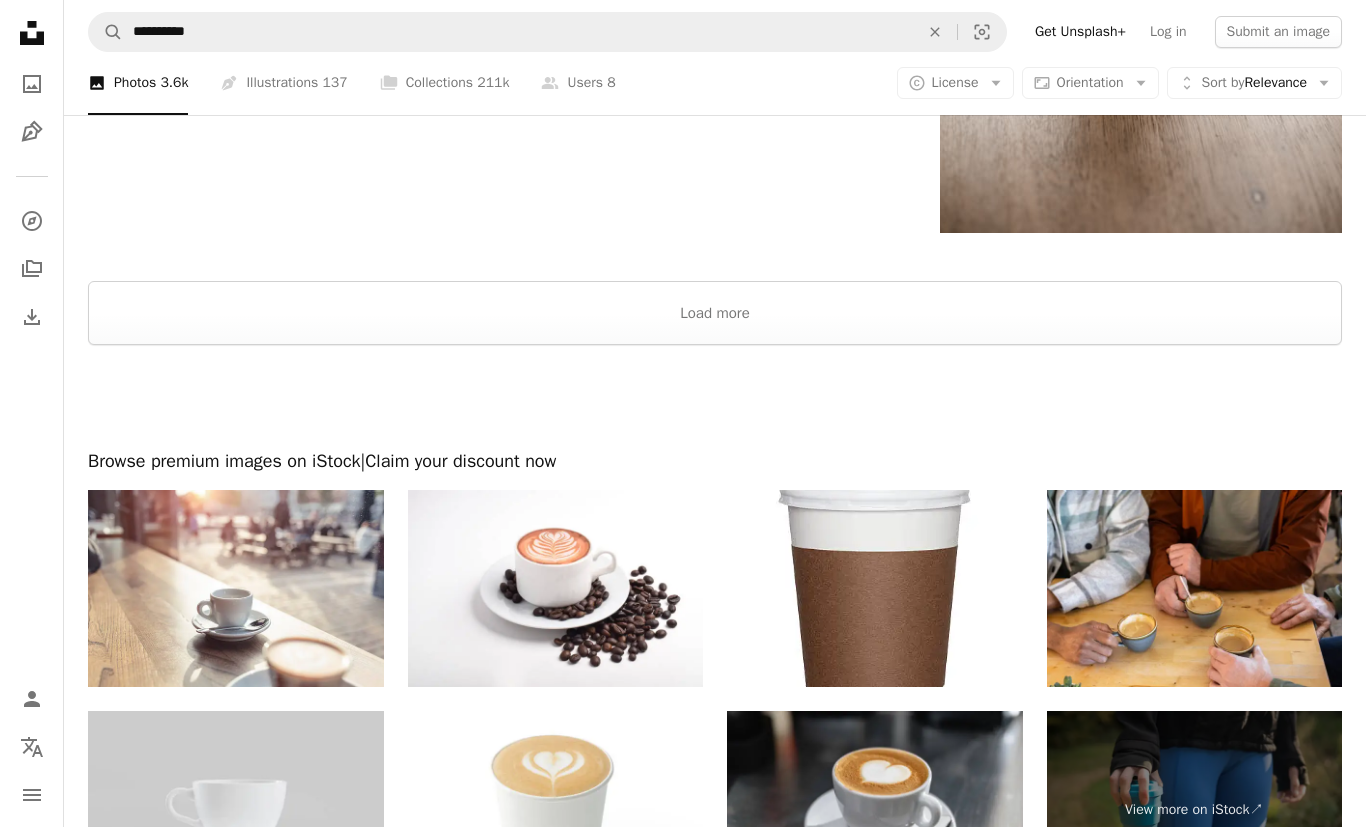 click on "Load more" at bounding box center [715, 314] 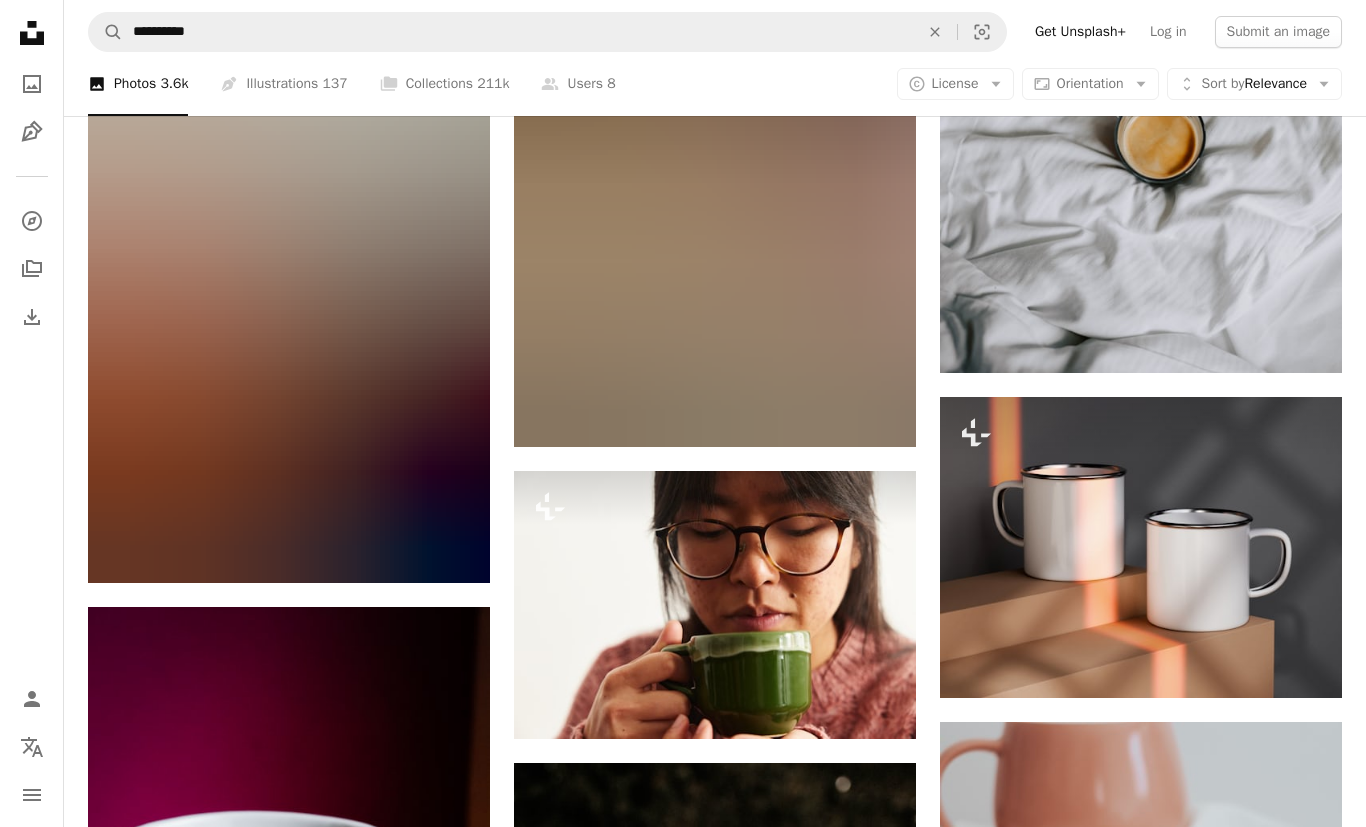scroll, scrollTop: 42646, scrollLeft: 0, axis: vertical 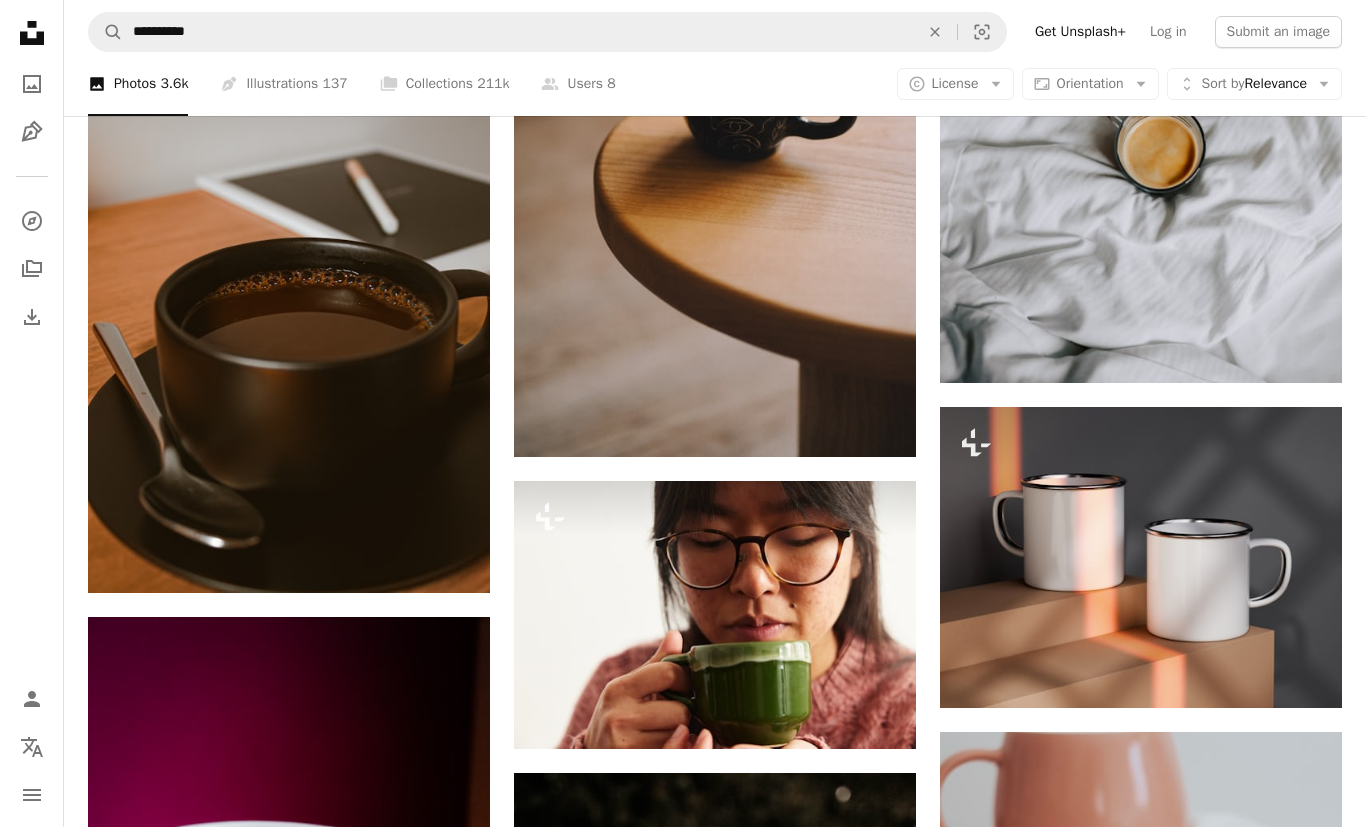click on "An X shape" at bounding box center [935, 32] 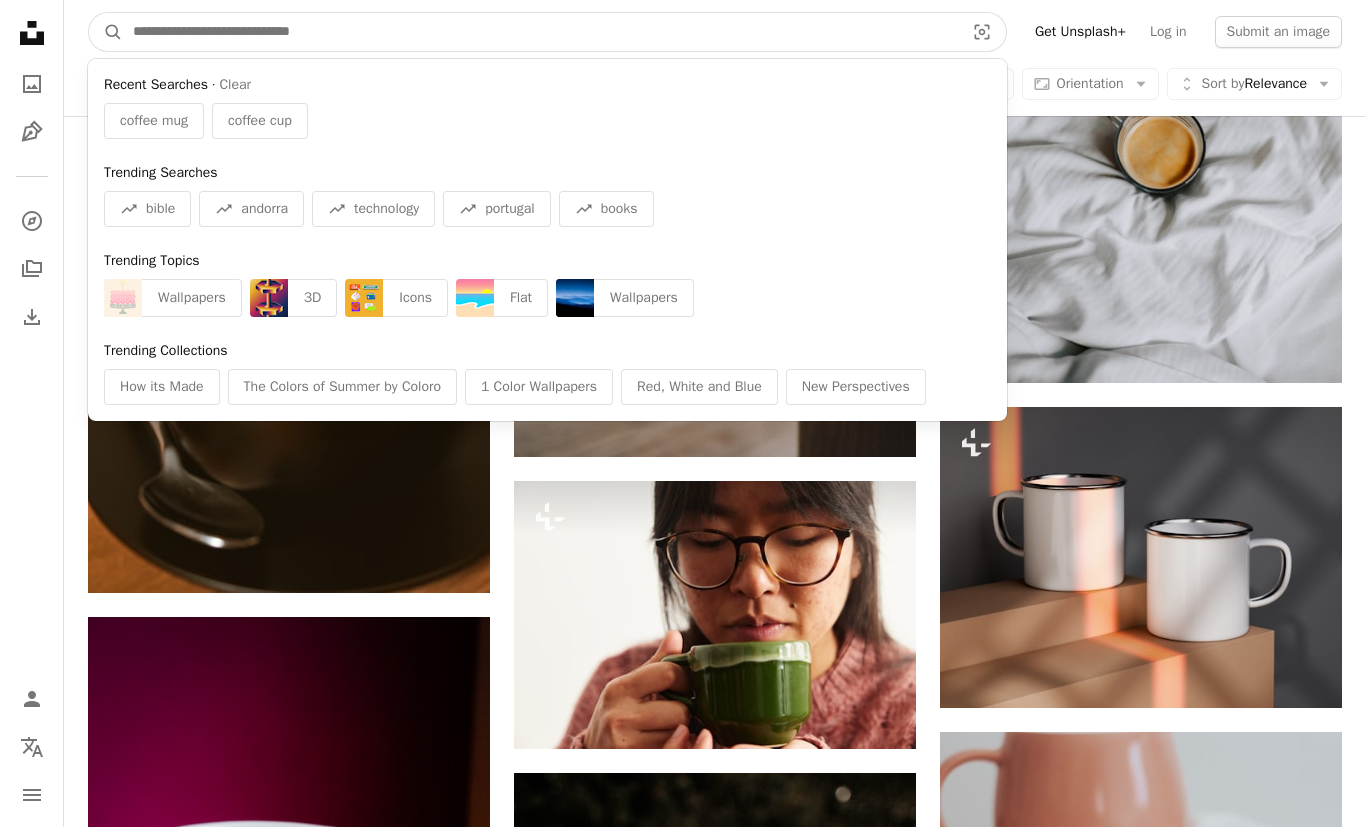 click at bounding box center (540, 32) 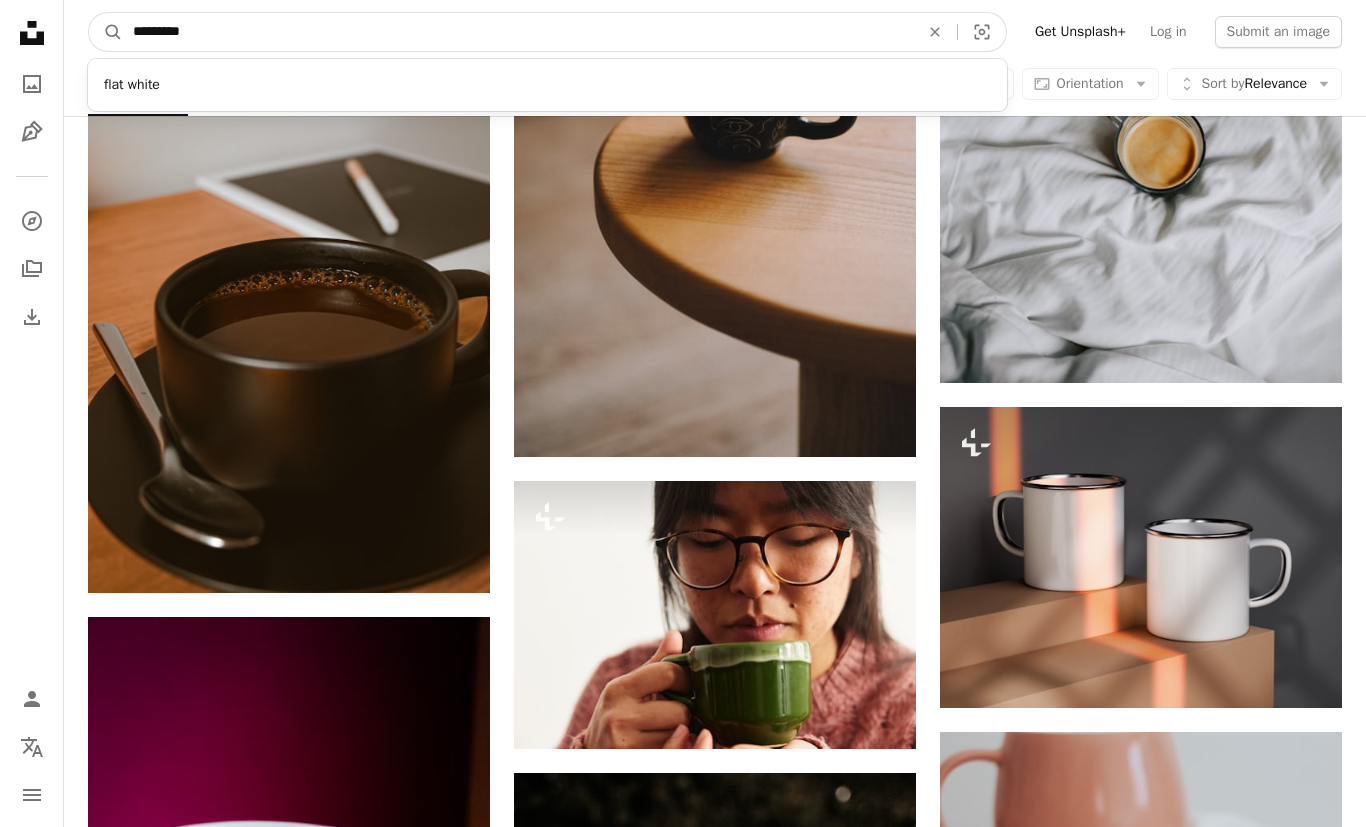 type on "**********" 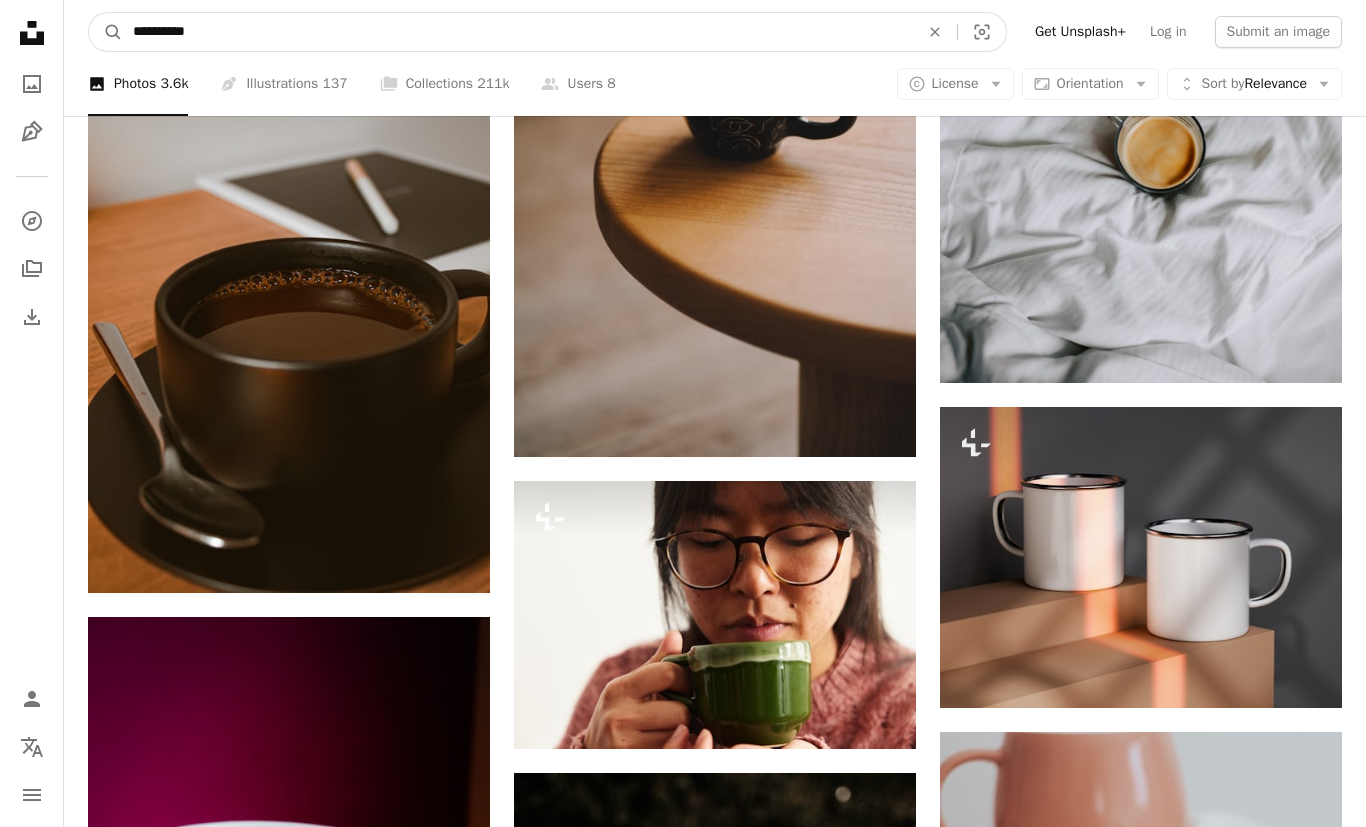 click on "A magnifying glass" at bounding box center [106, 32] 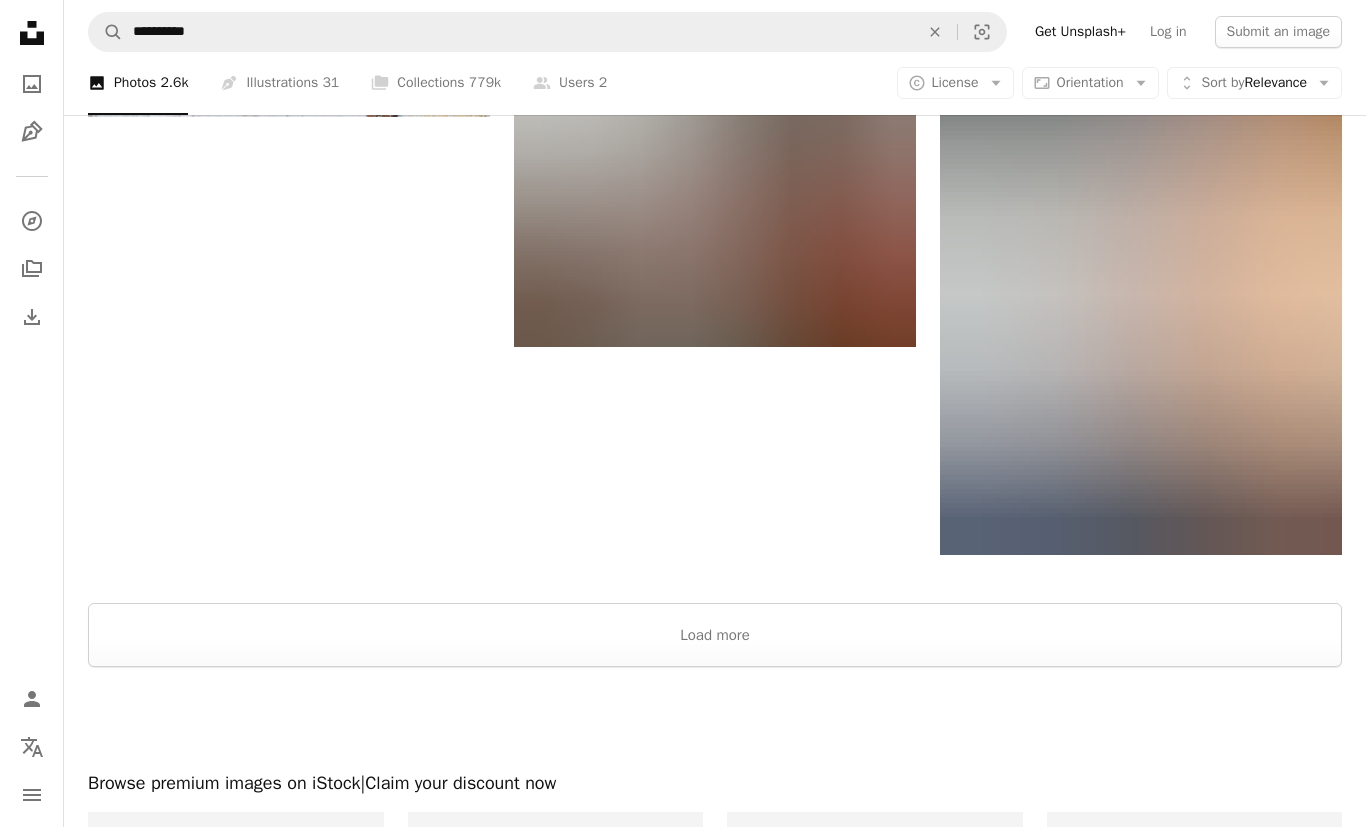 scroll, scrollTop: 3435, scrollLeft: 0, axis: vertical 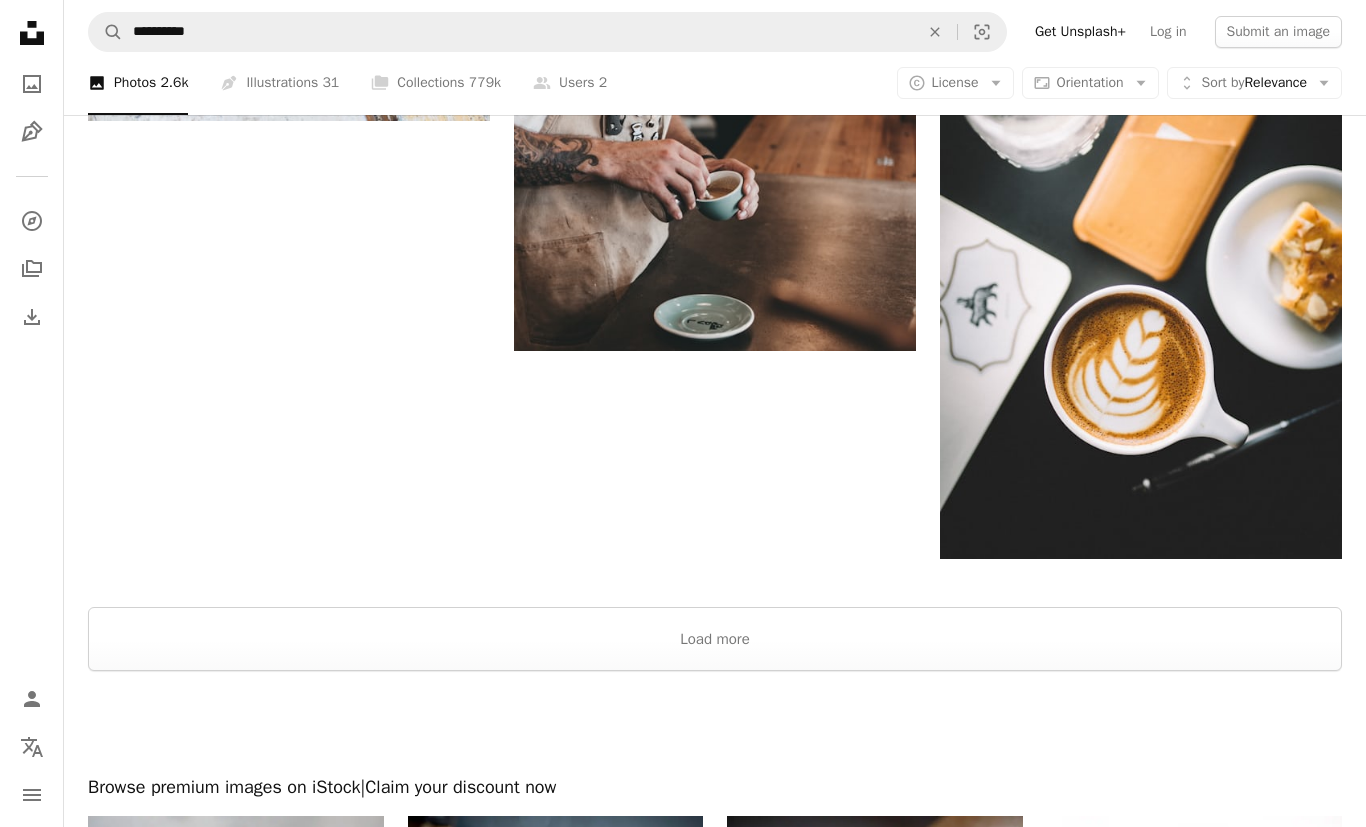 click on "Load more" at bounding box center [715, 640] 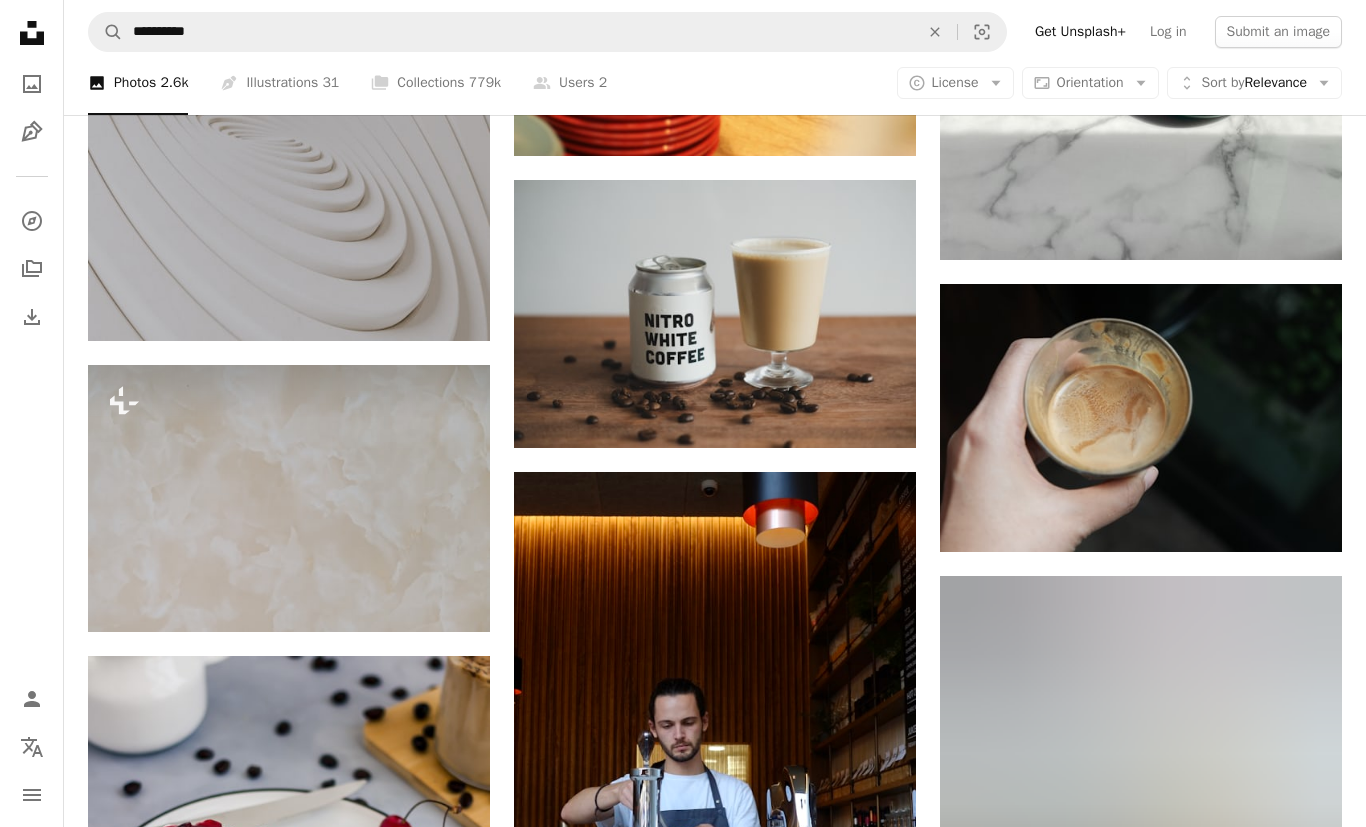 scroll, scrollTop: 34871, scrollLeft: 0, axis: vertical 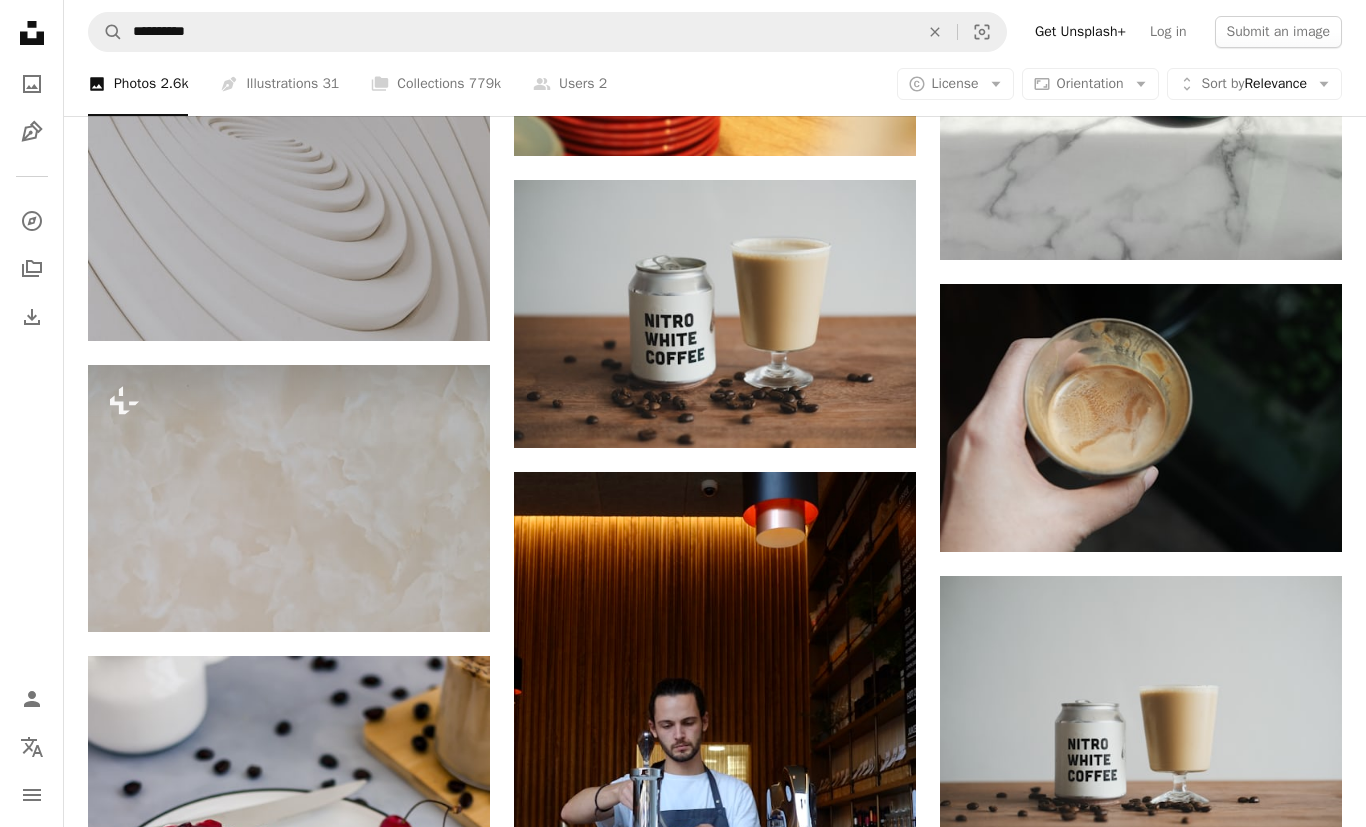 click on "An X shape" 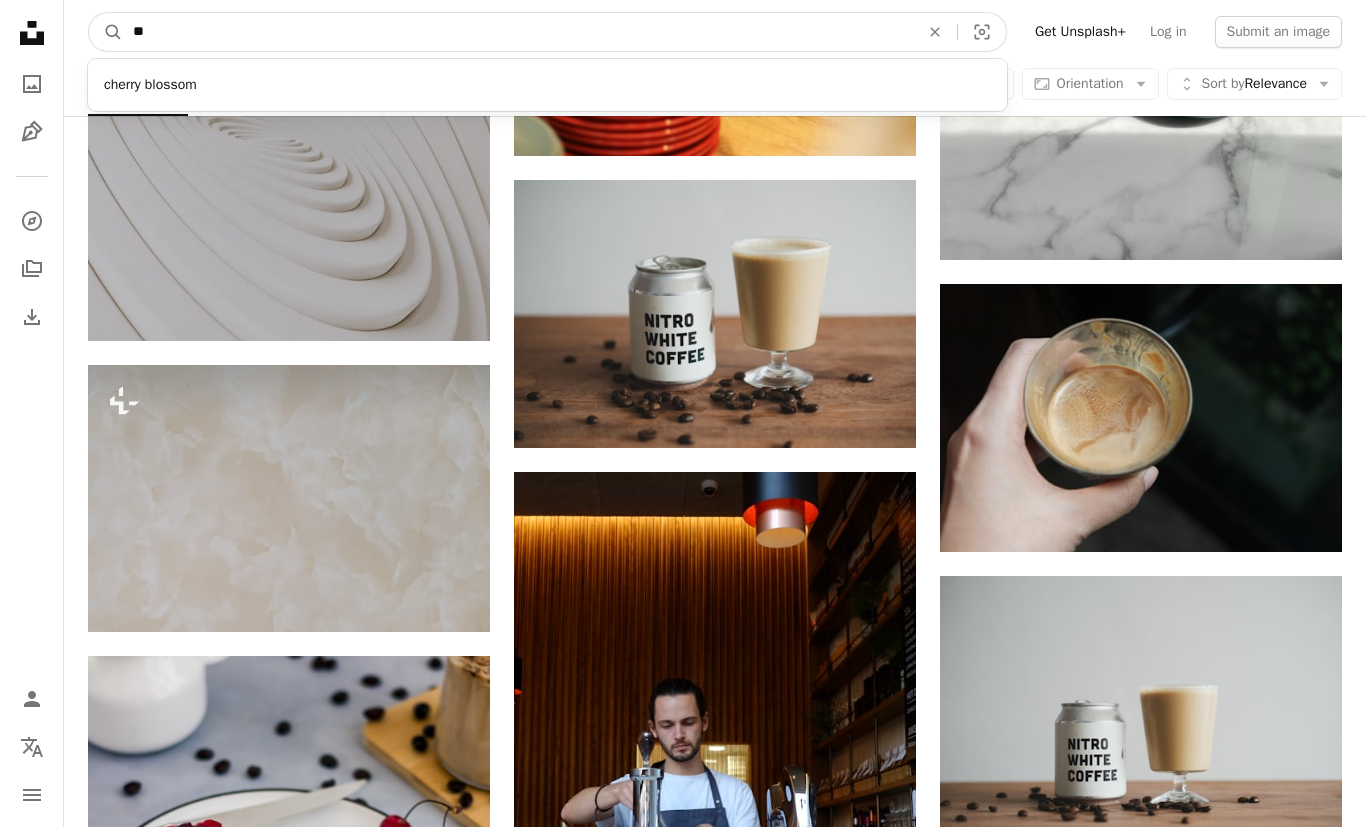 type on "*" 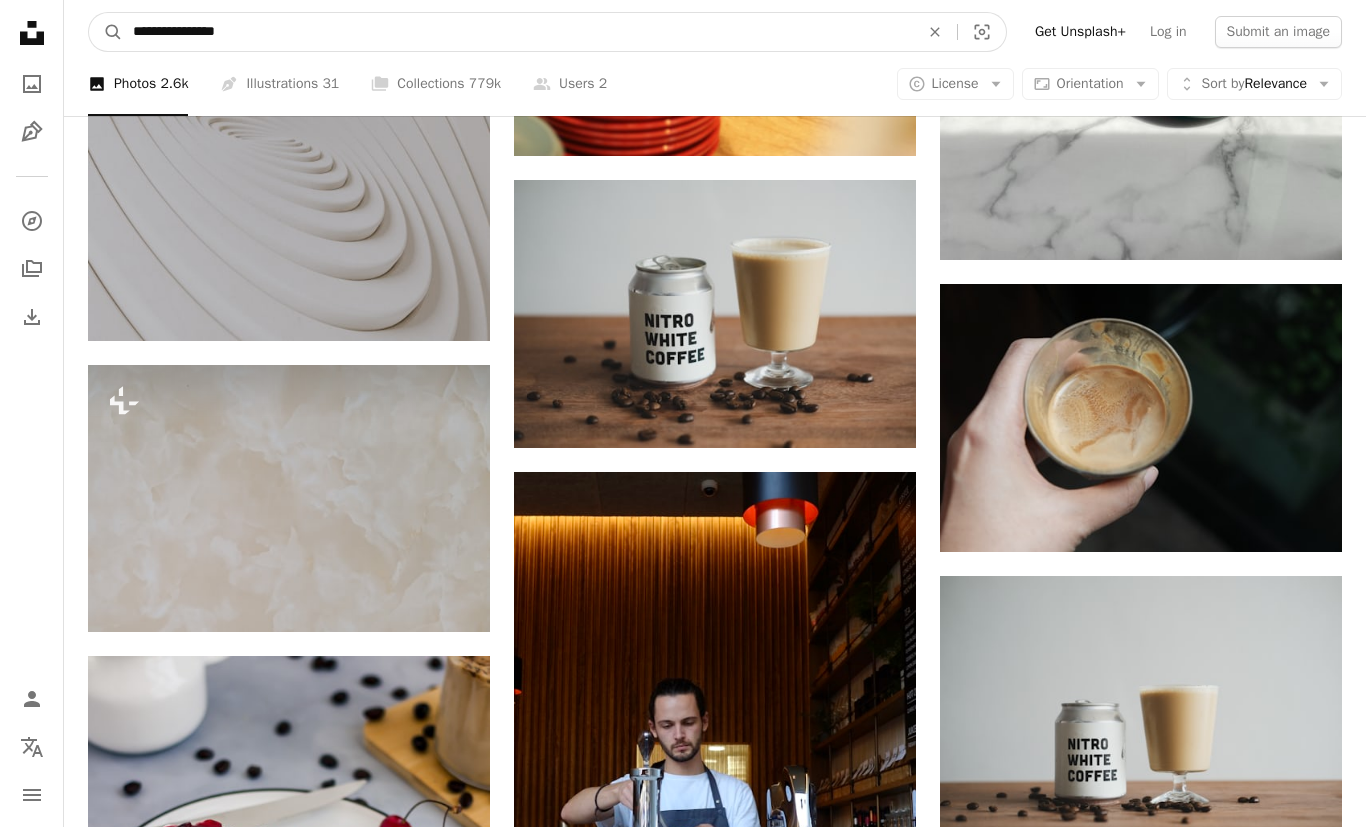 type on "**********" 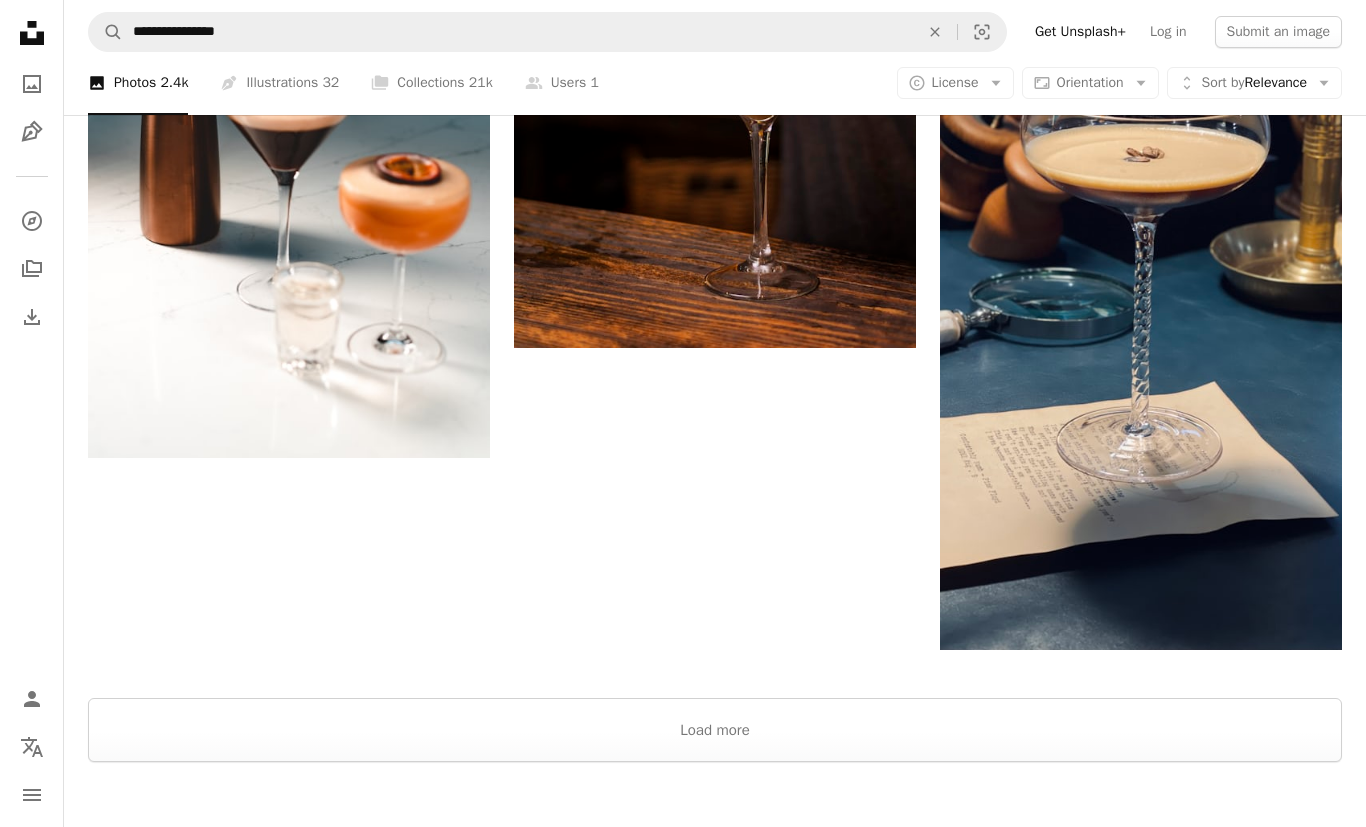 scroll, scrollTop: 3656, scrollLeft: 0, axis: vertical 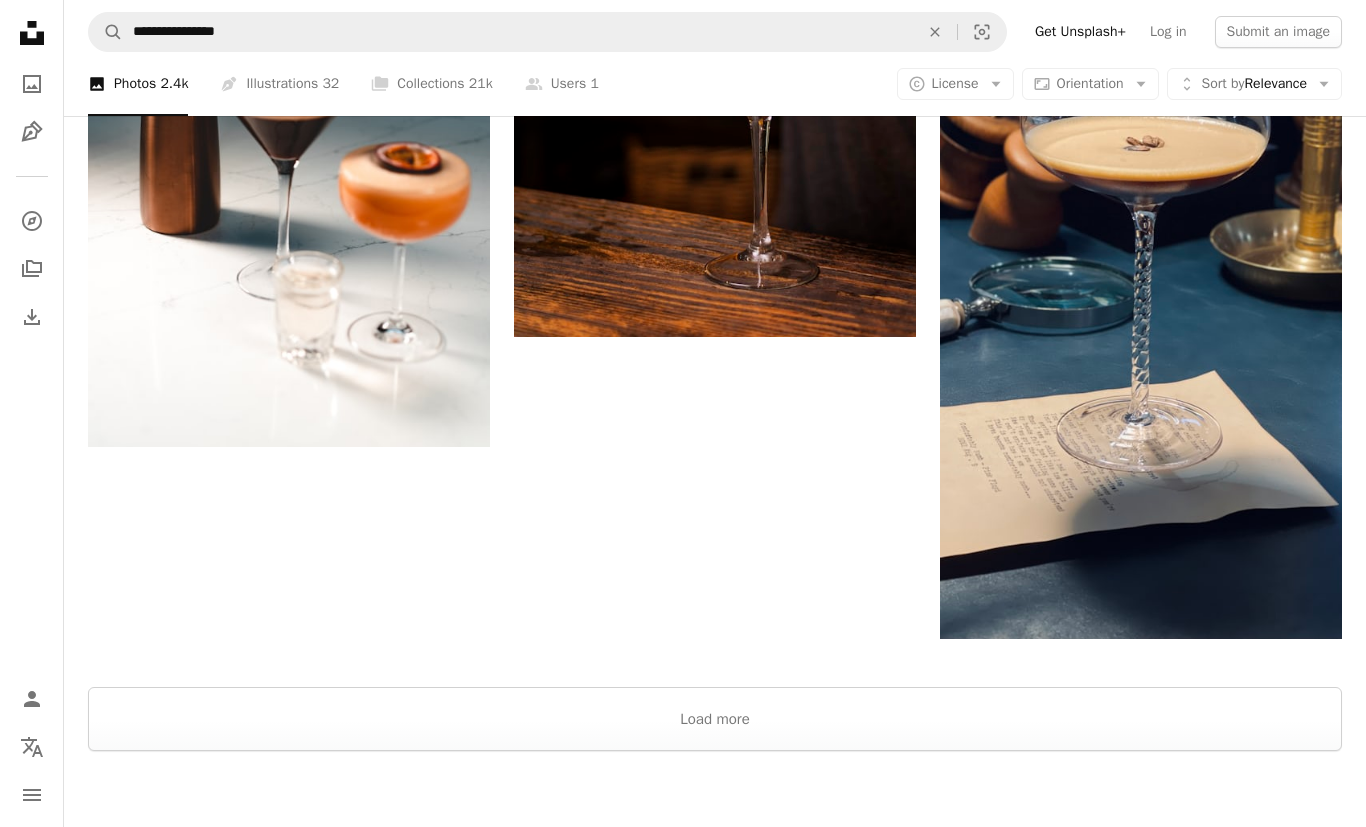 click on "Load more" at bounding box center [715, 719] 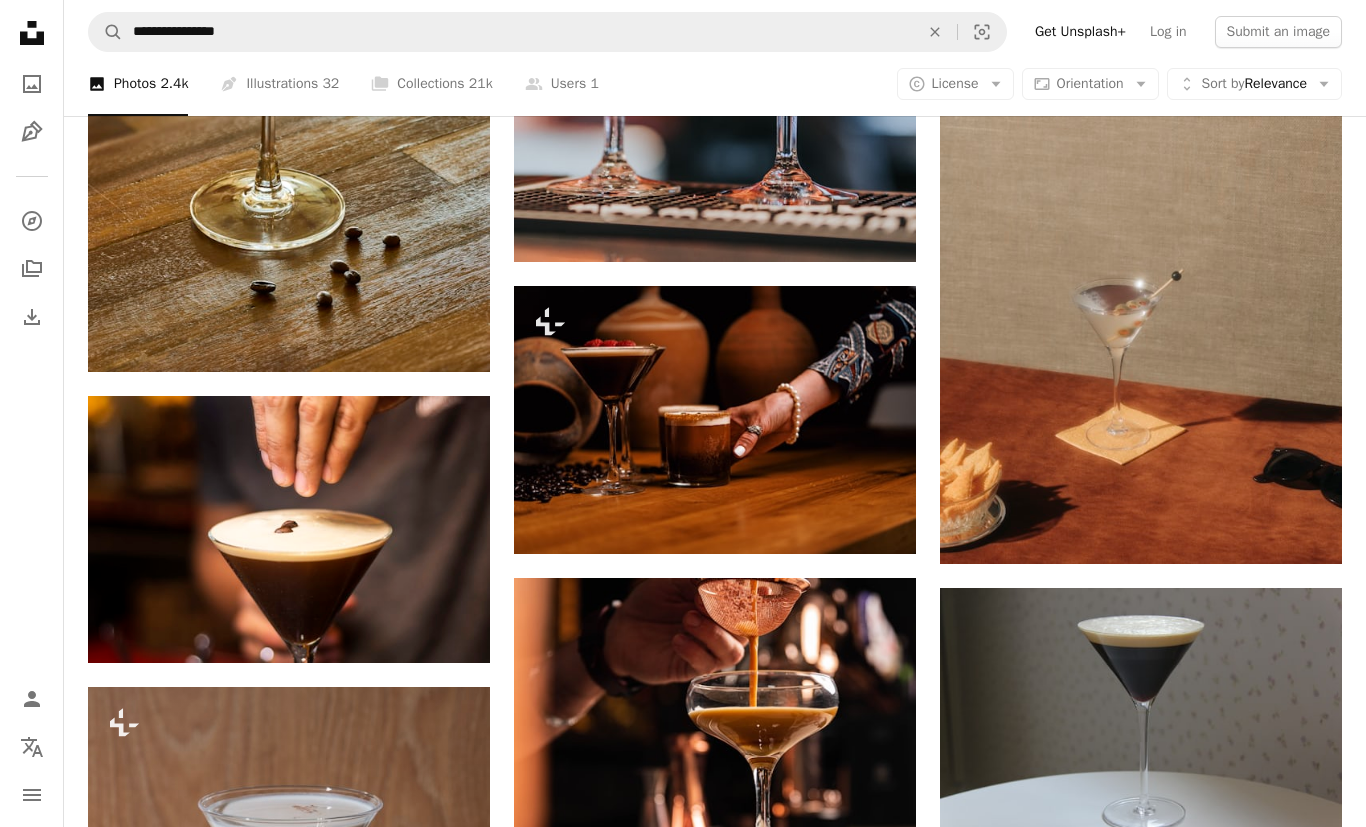 scroll, scrollTop: 4351, scrollLeft: 0, axis: vertical 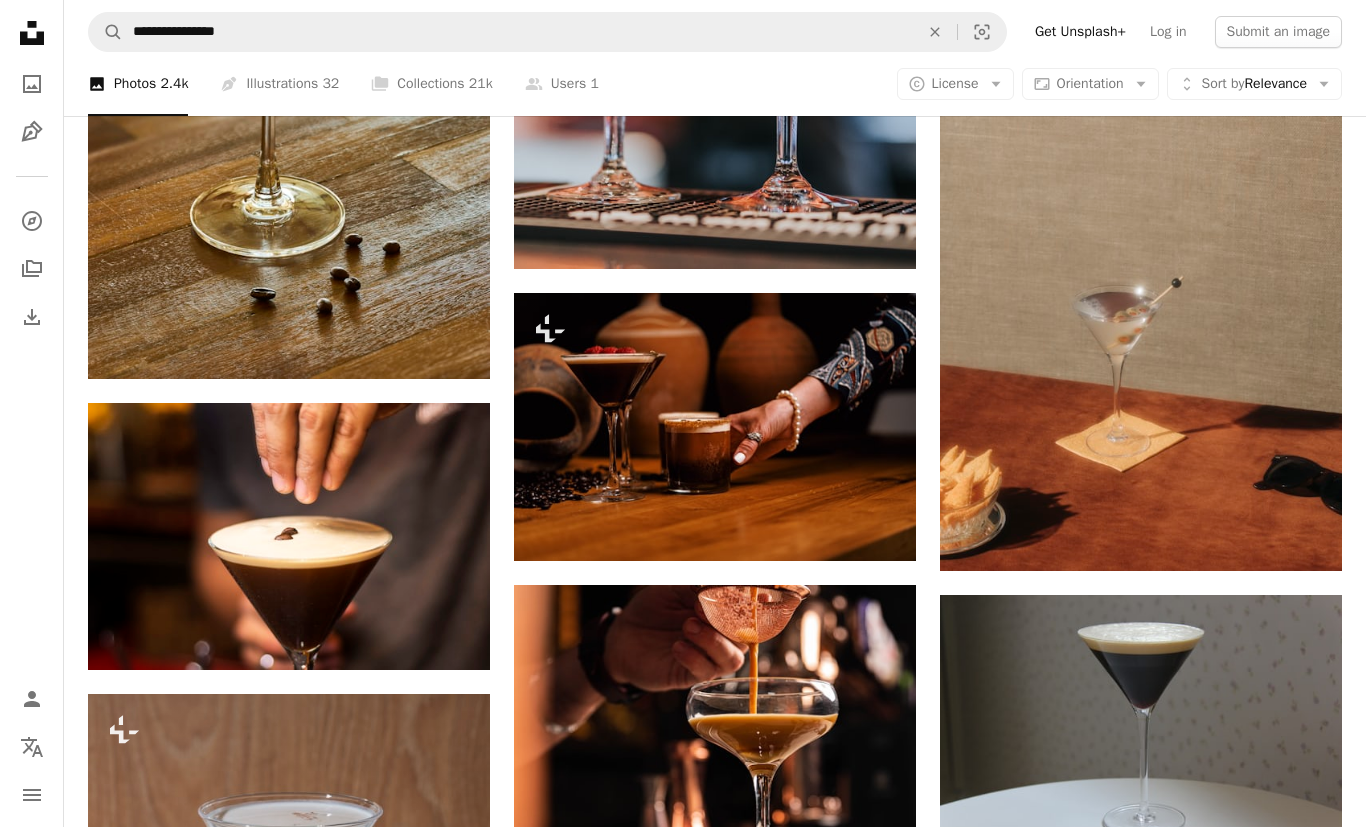 click on "32" at bounding box center [330, 84] 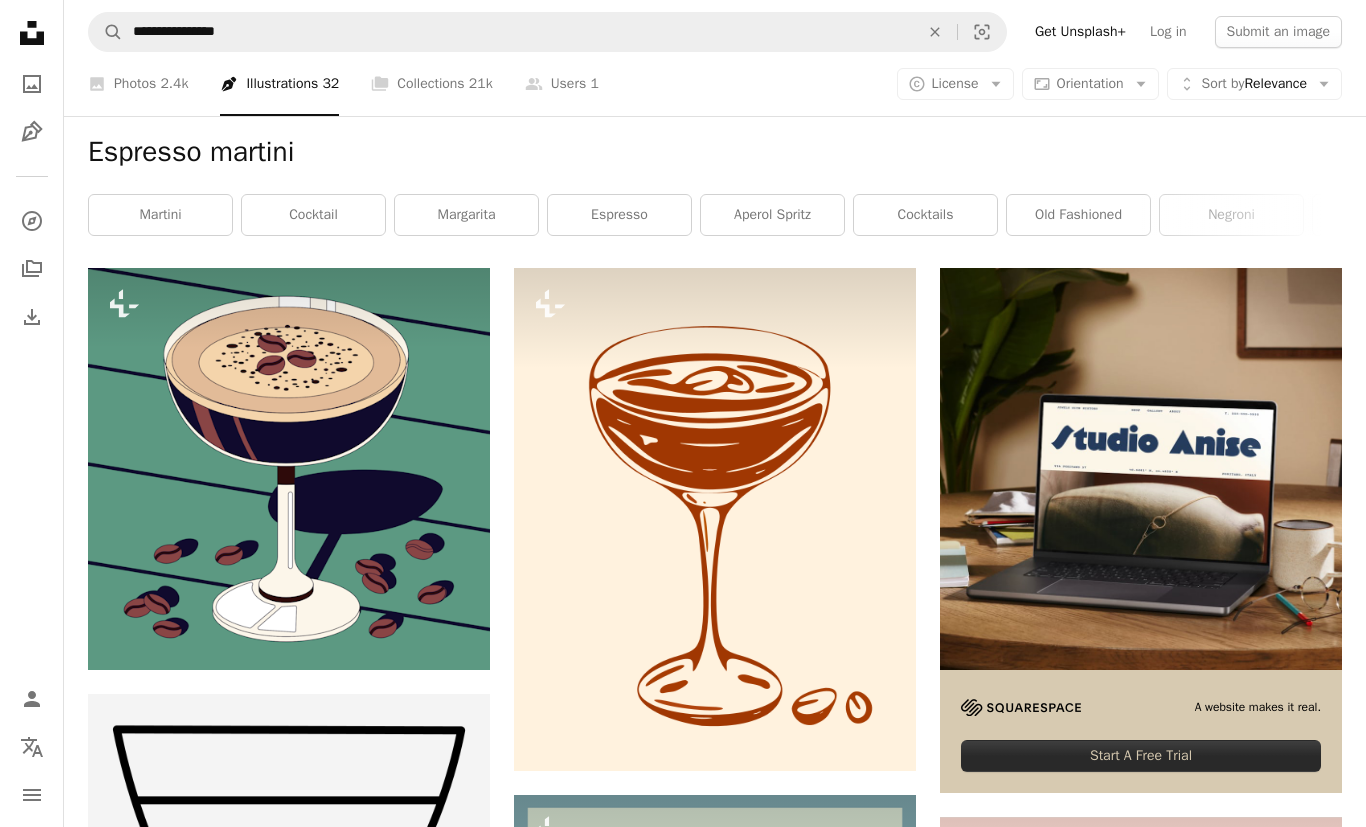 scroll, scrollTop: 0, scrollLeft: 0, axis: both 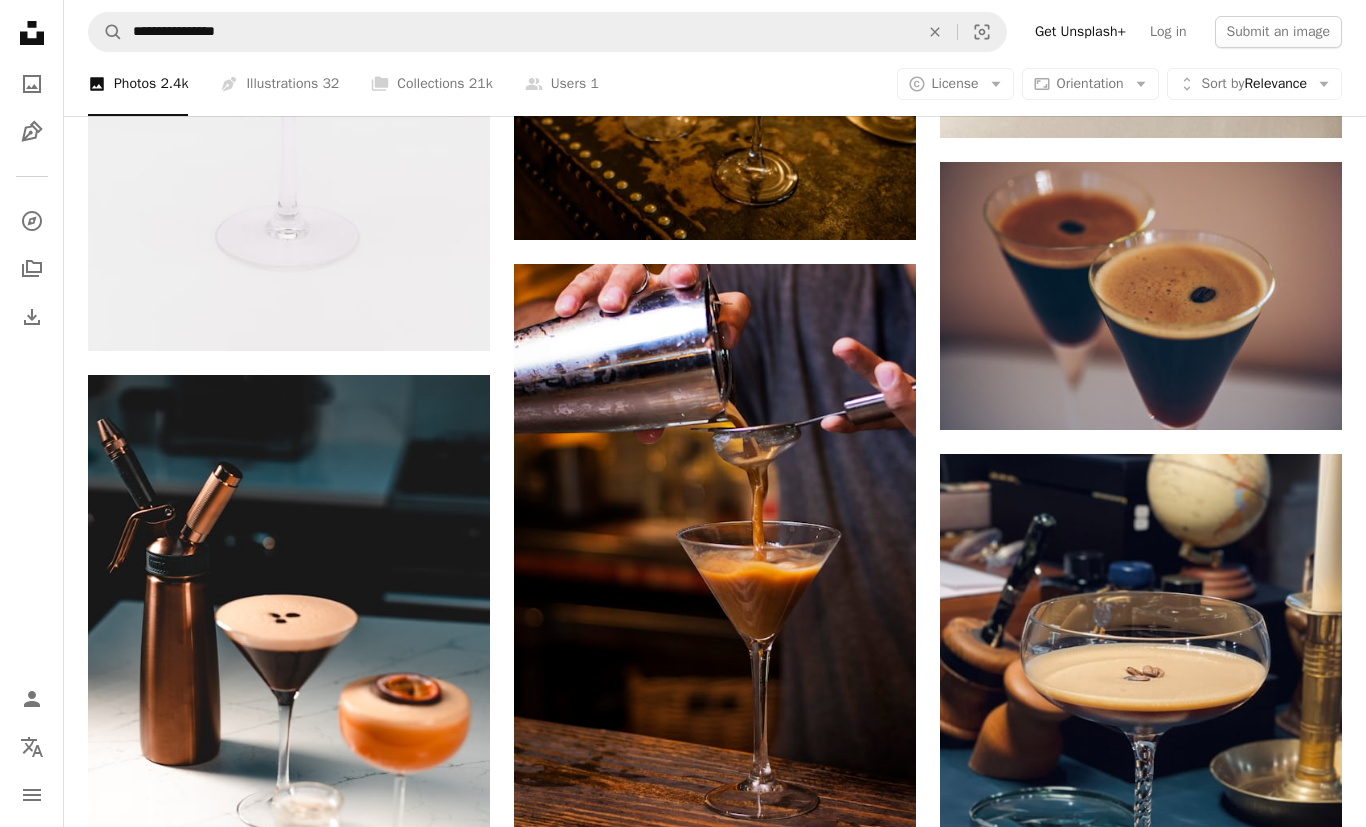 click on "A copyright icon © License Arrow down" at bounding box center [955, 84] 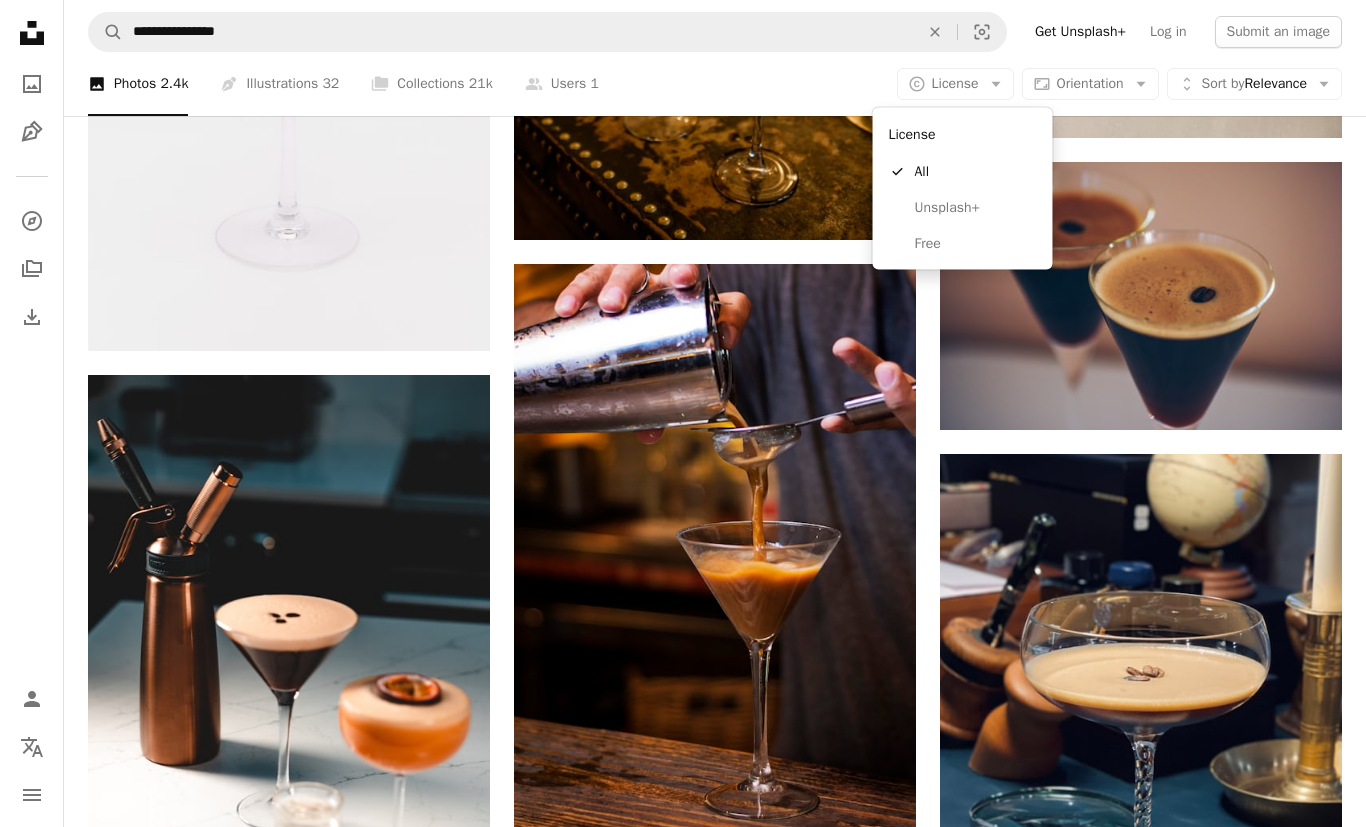 click on "Free" at bounding box center (976, 243) 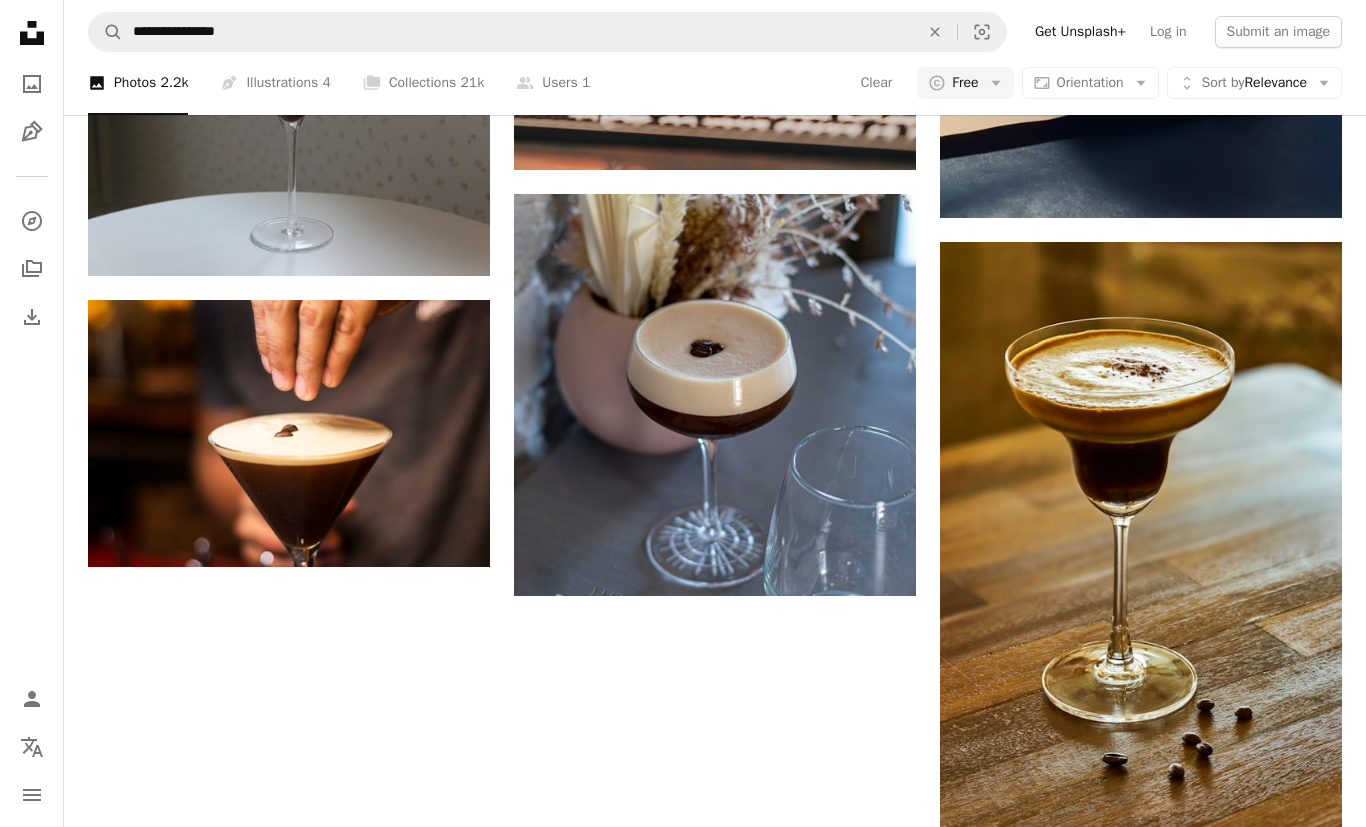 scroll, scrollTop: 3298, scrollLeft: 0, axis: vertical 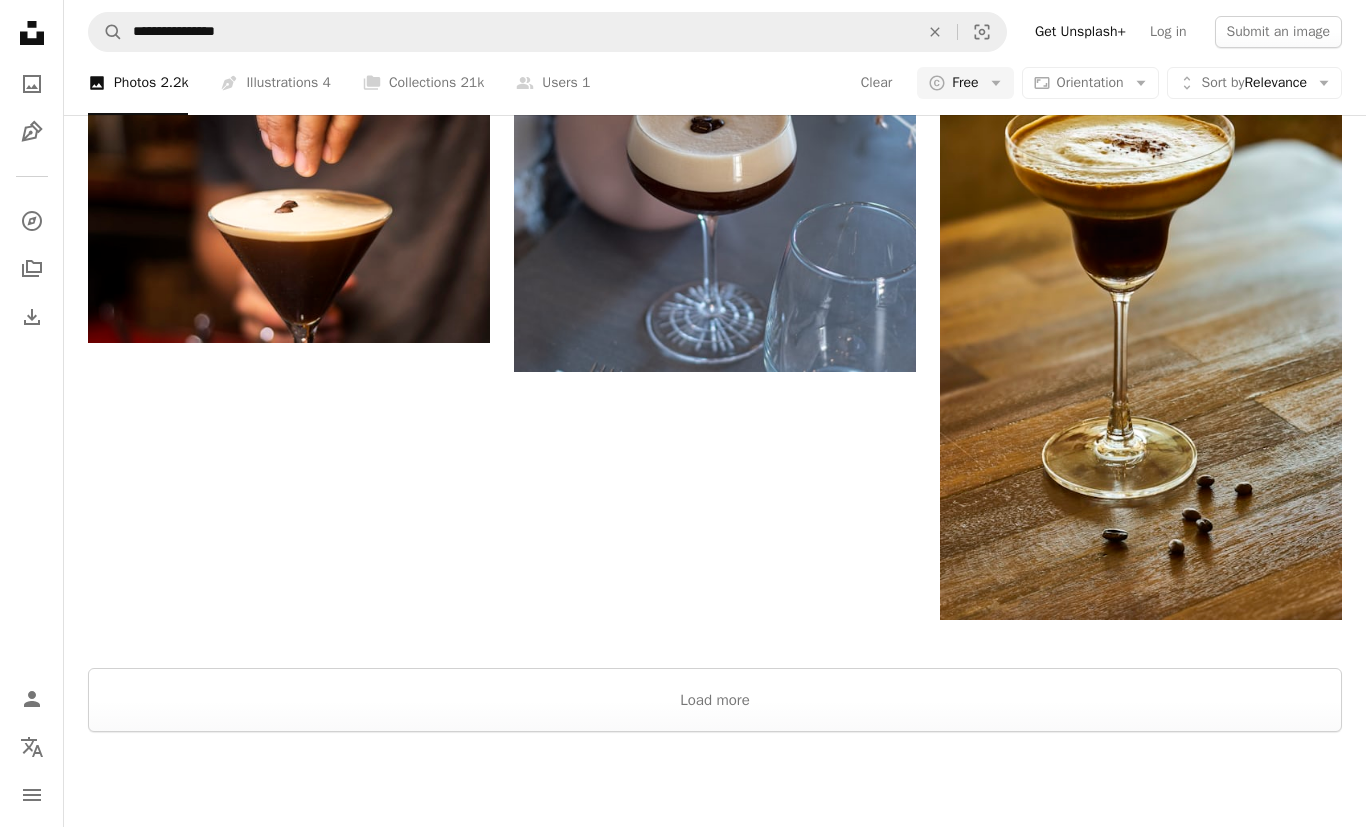 click on "Load more" at bounding box center (715, 701) 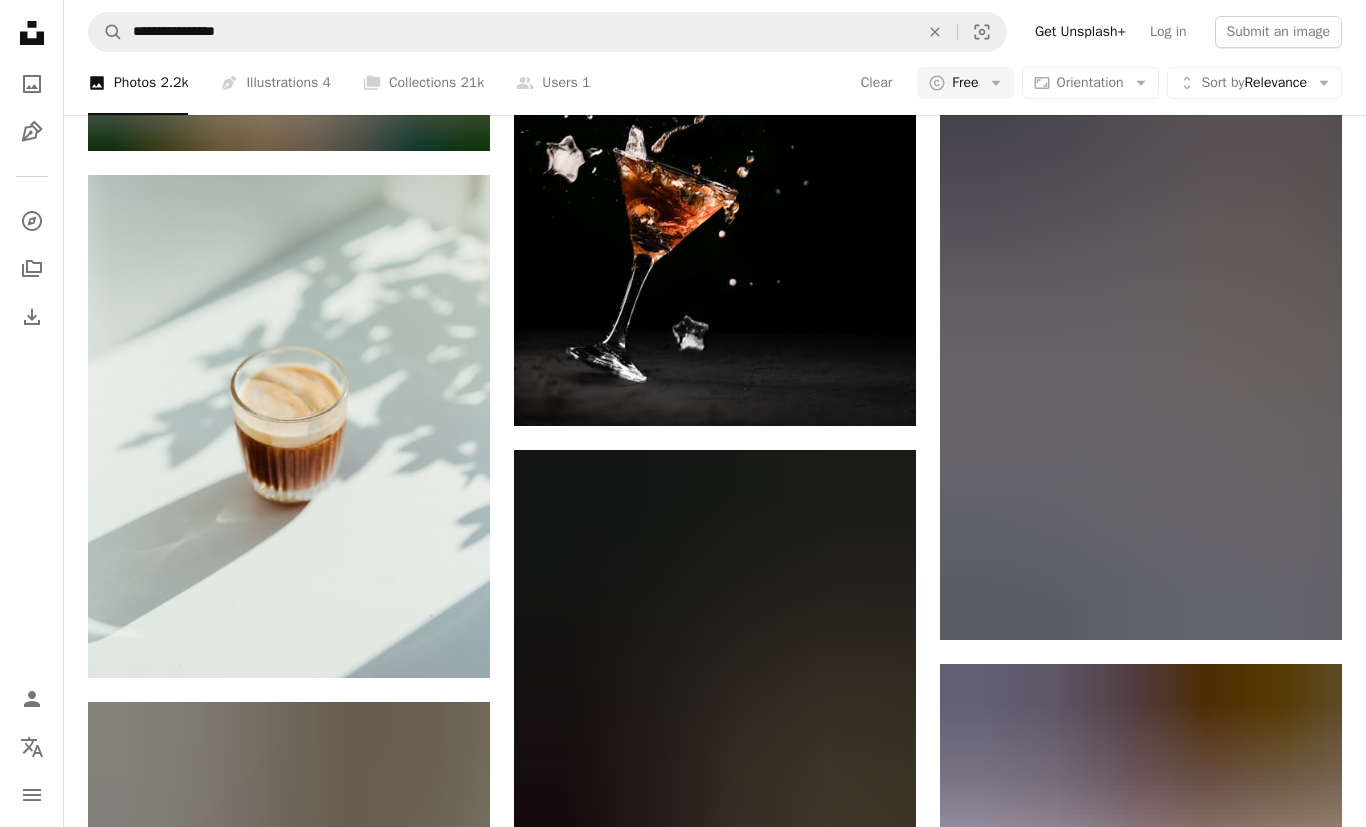 scroll, scrollTop: 5793, scrollLeft: 0, axis: vertical 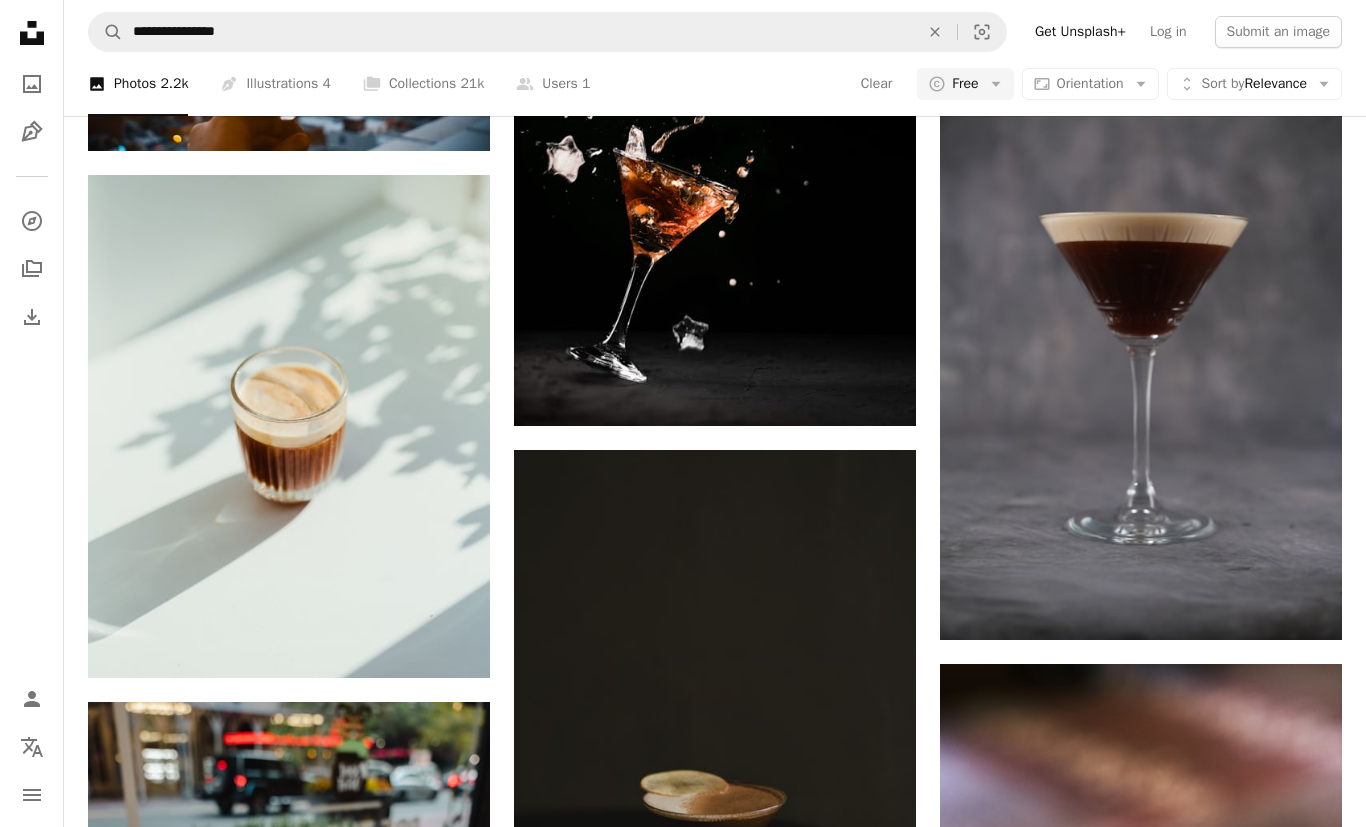 click on "An X shape" 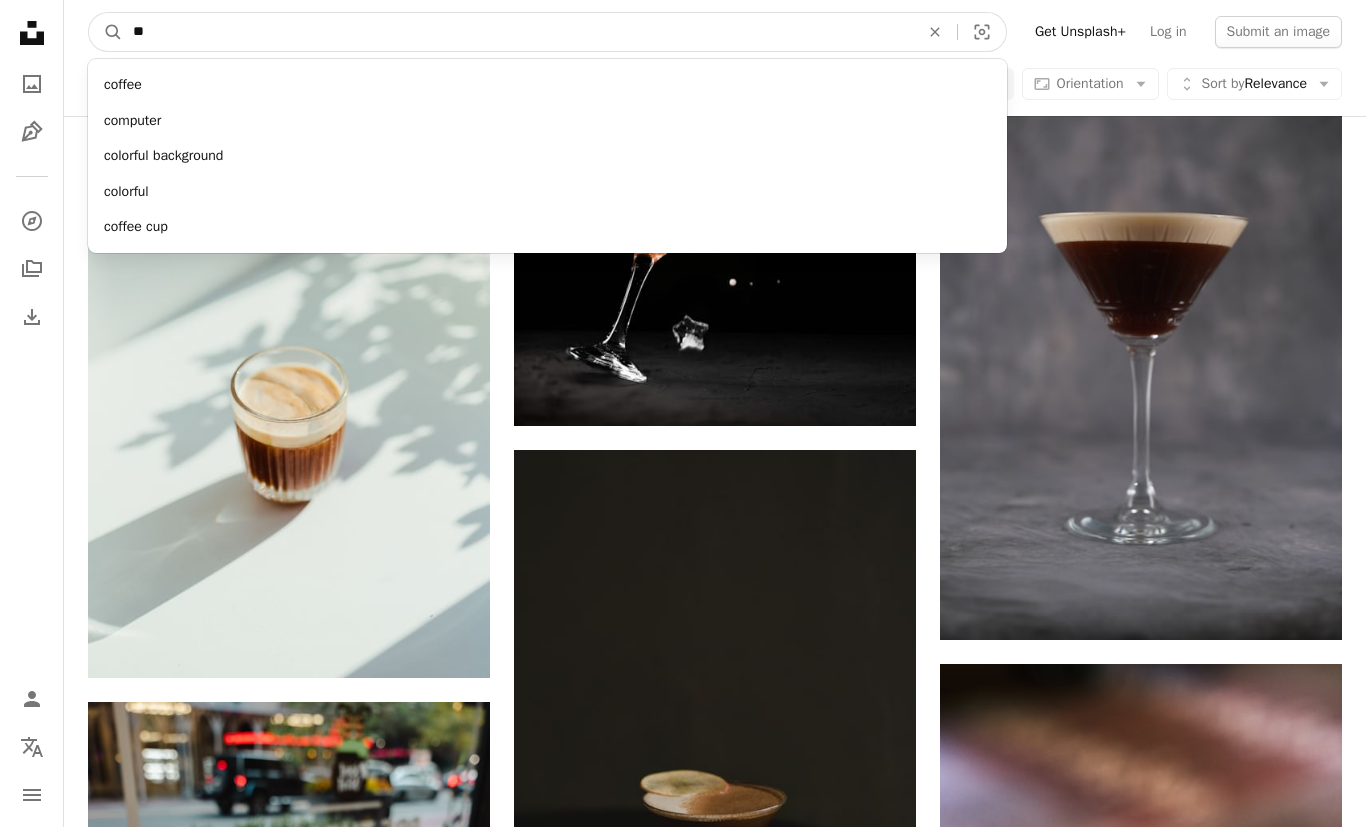 type on "*" 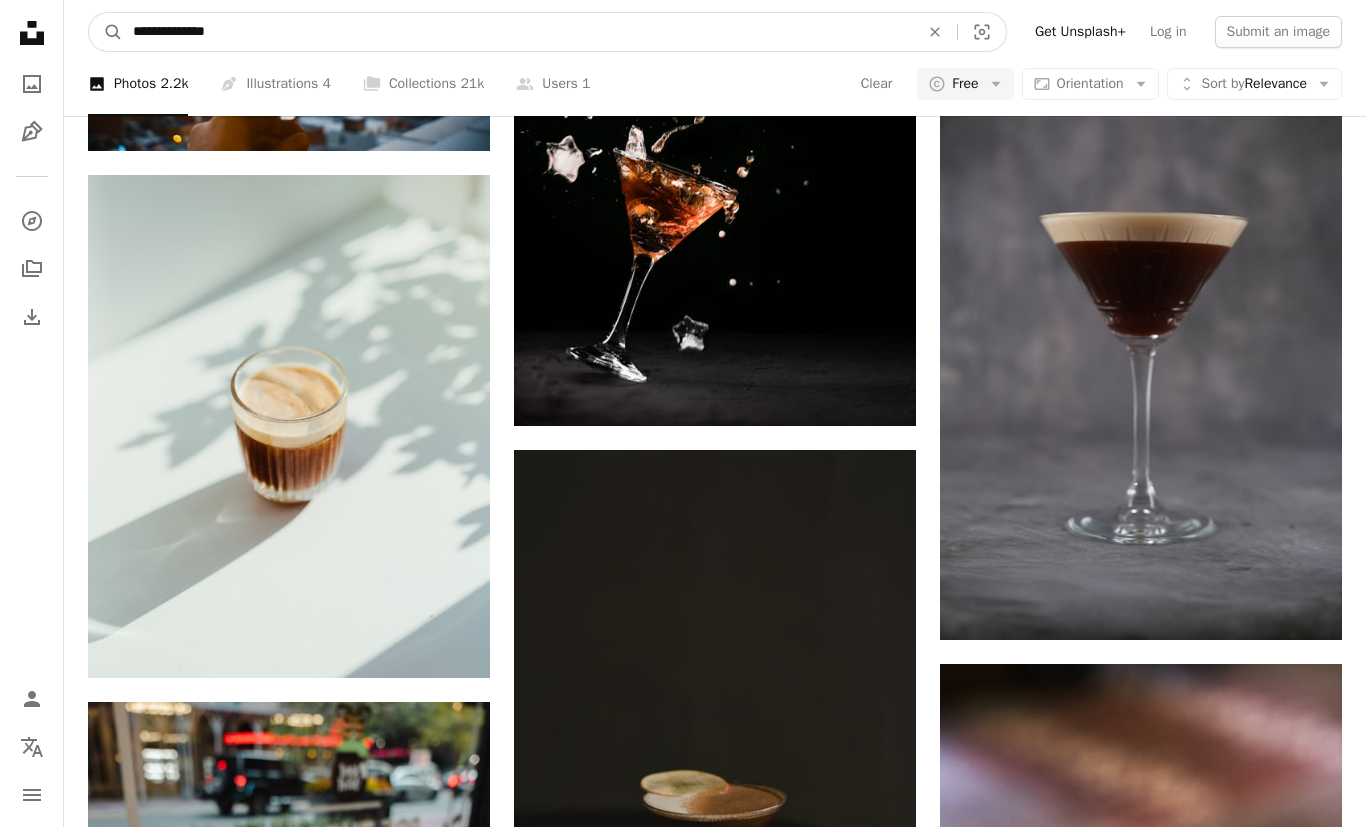 type on "**********" 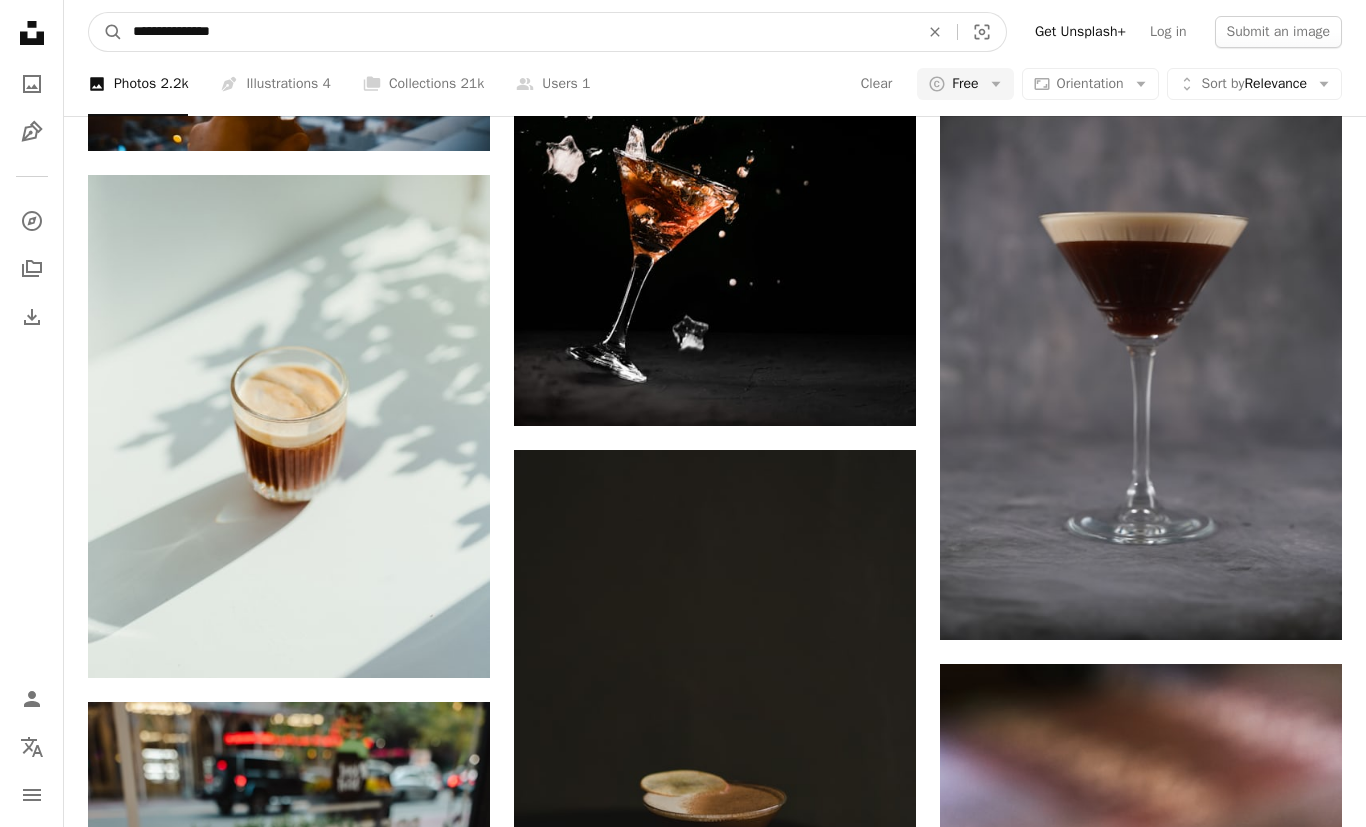 click on "A magnifying glass" at bounding box center [106, 32] 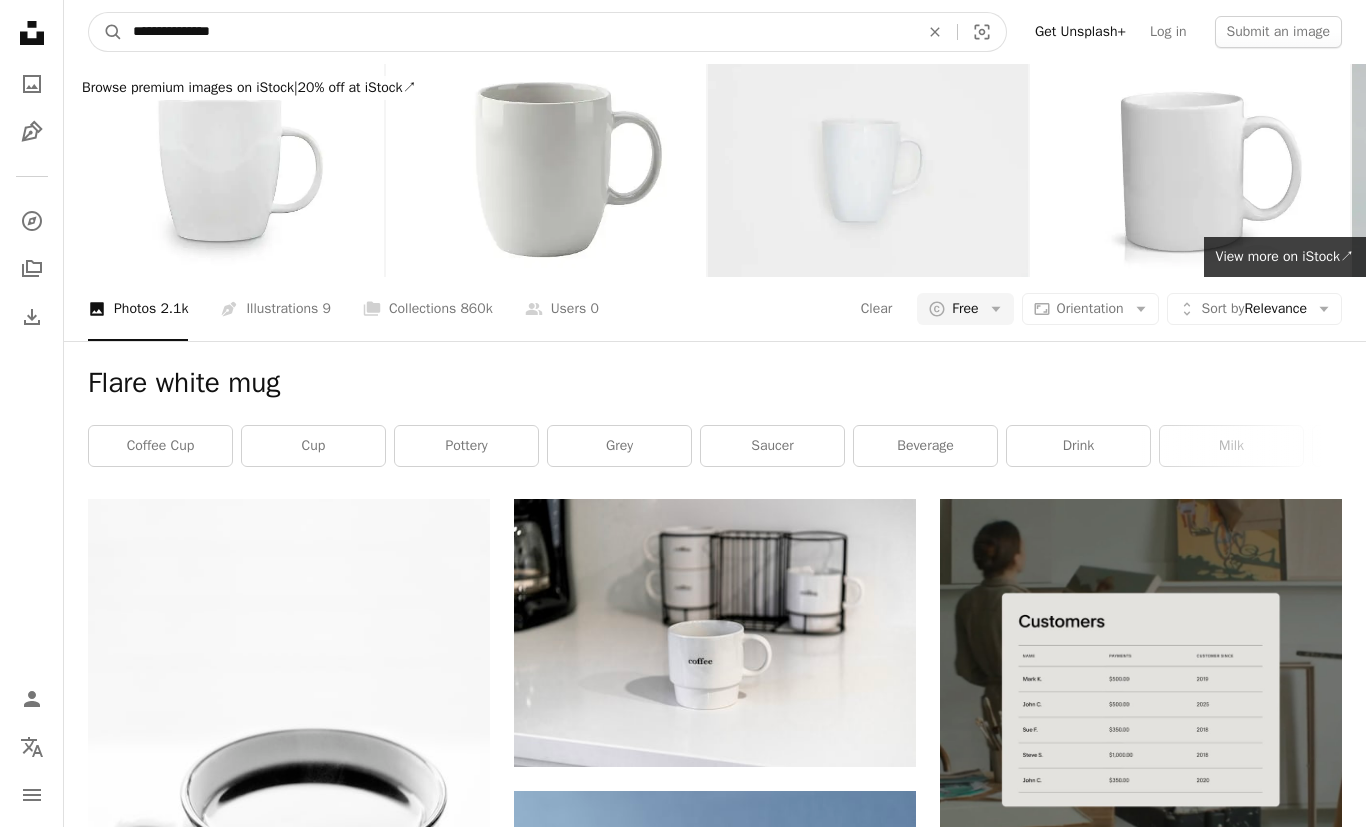 click on "**********" at bounding box center [518, 32] 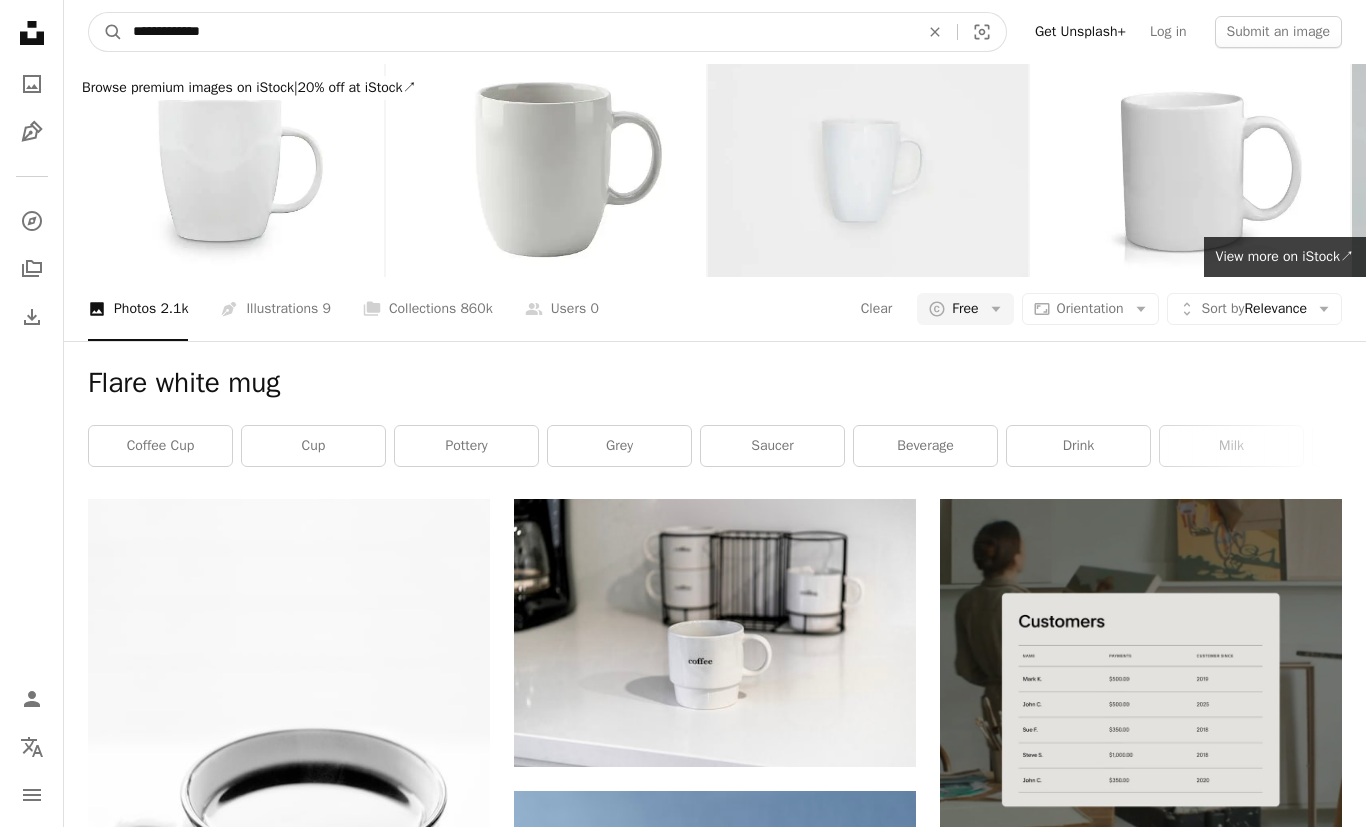 type on "**********" 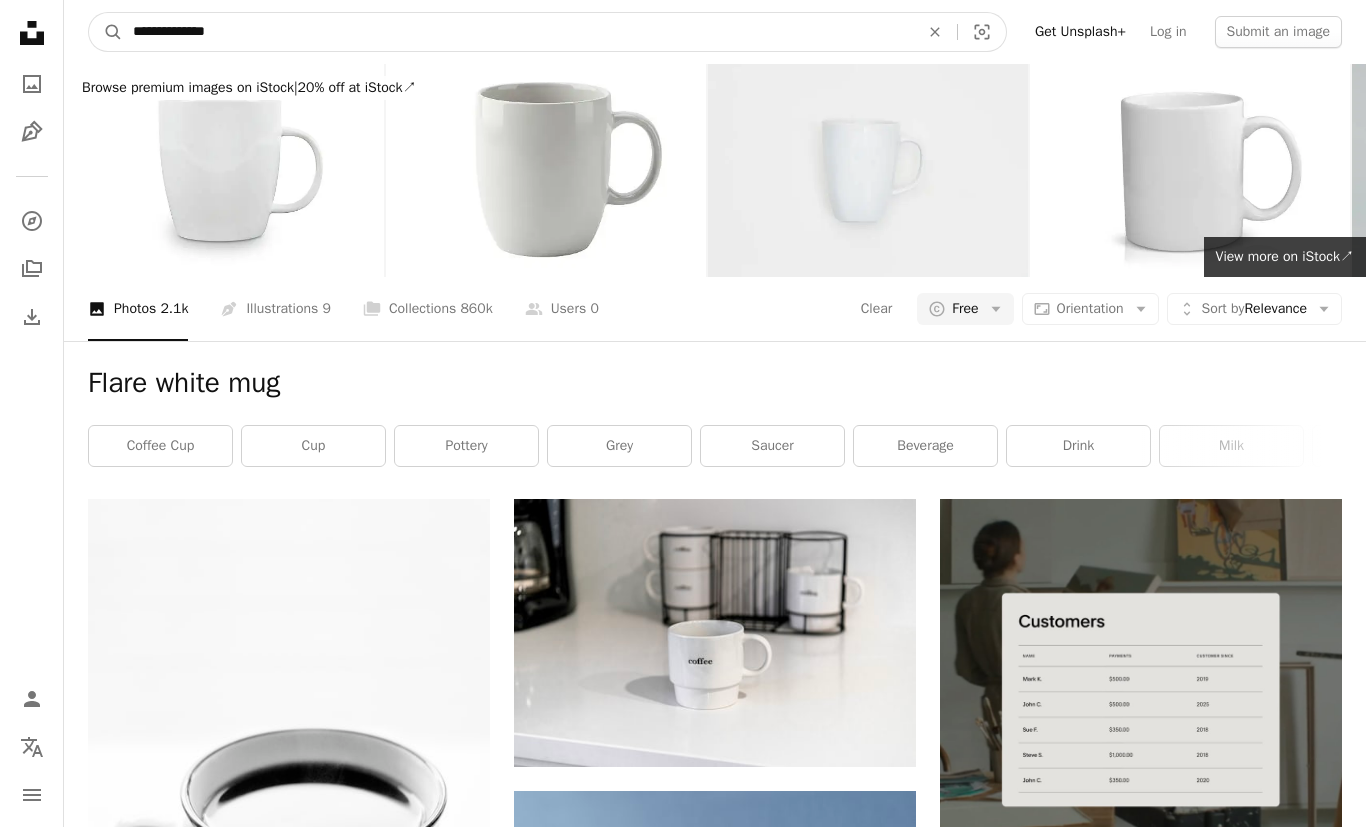 click on "A magnifying glass" at bounding box center (106, 32) 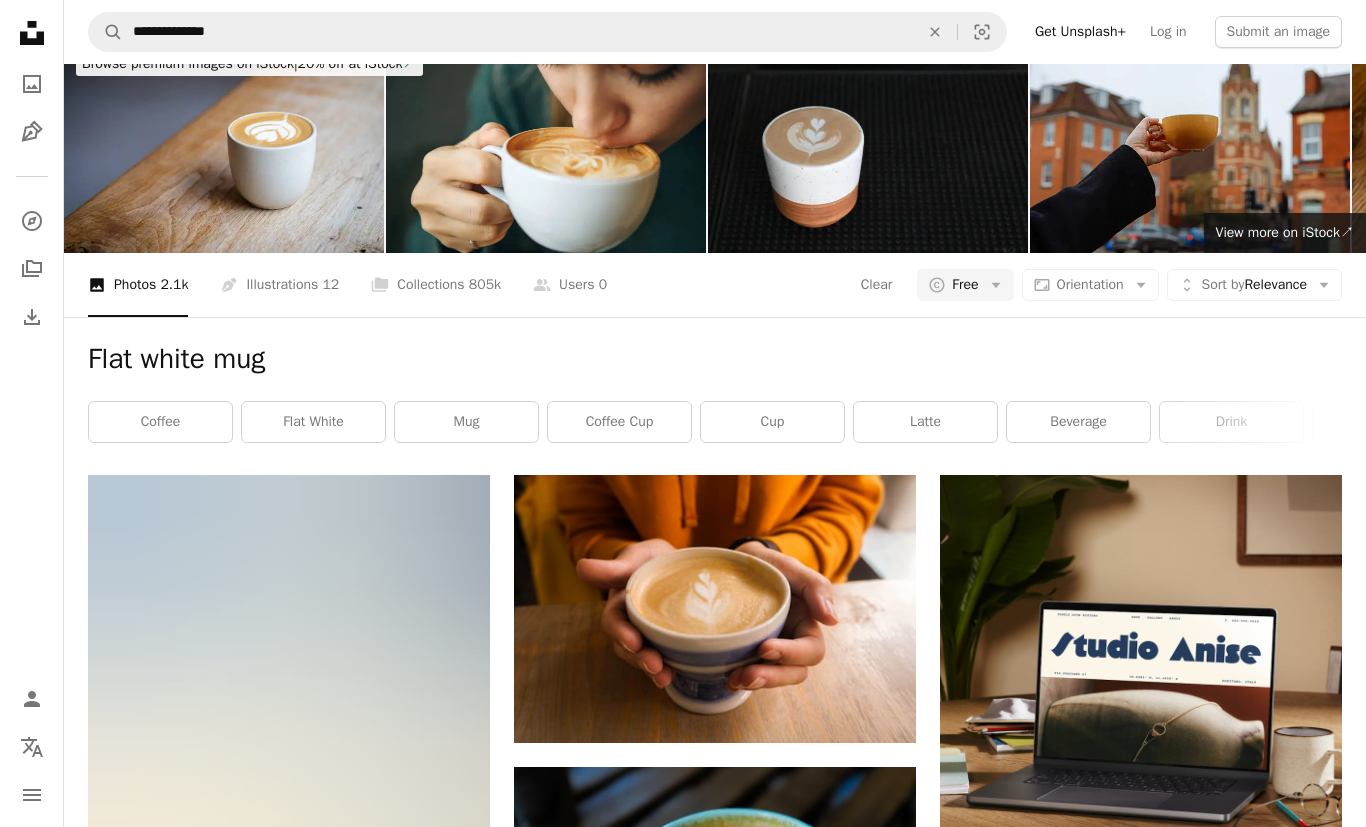 scroll, scrollTop: 23, scrollLeft: 0, axis: vertical 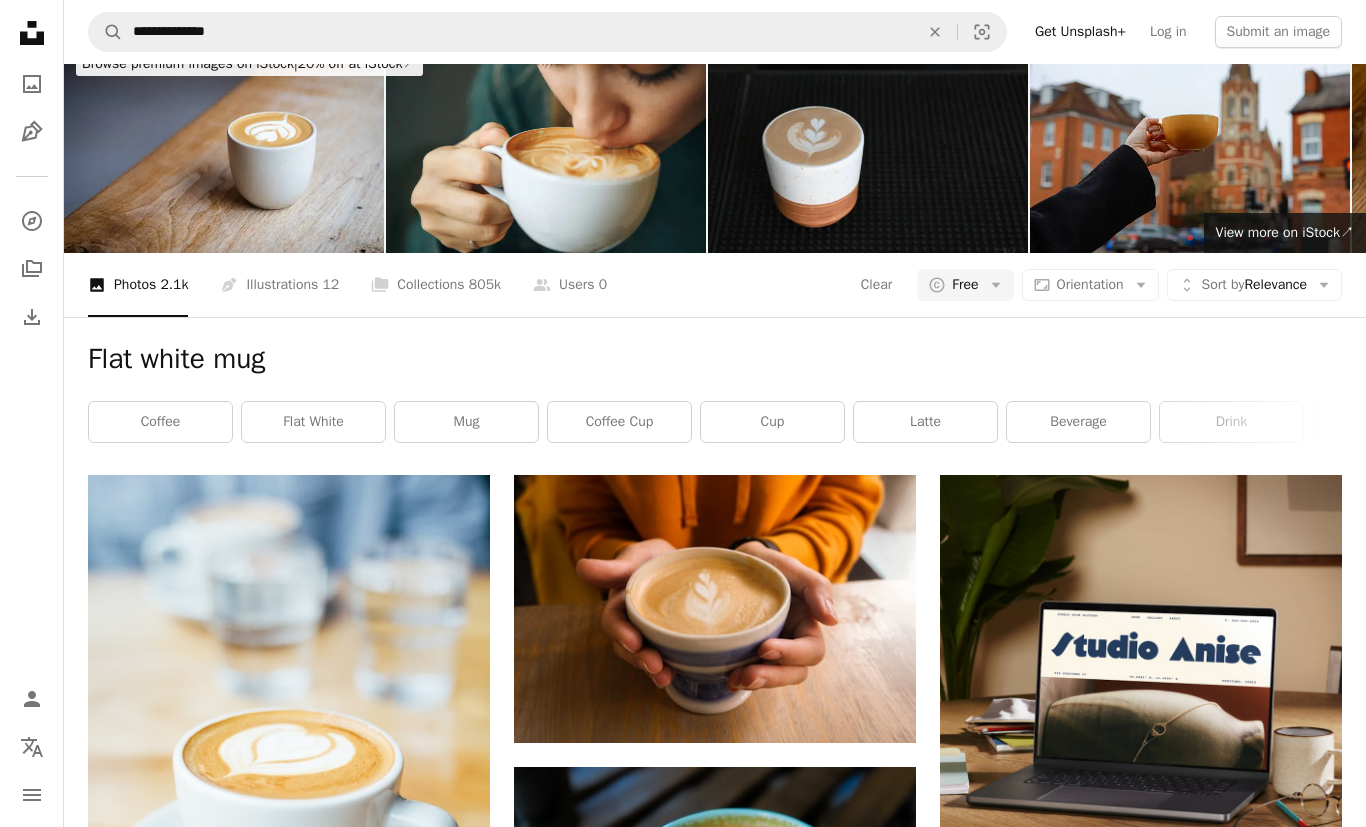 click on "A copyright icon © Free Arrow down" at bounding box center [965, 286] 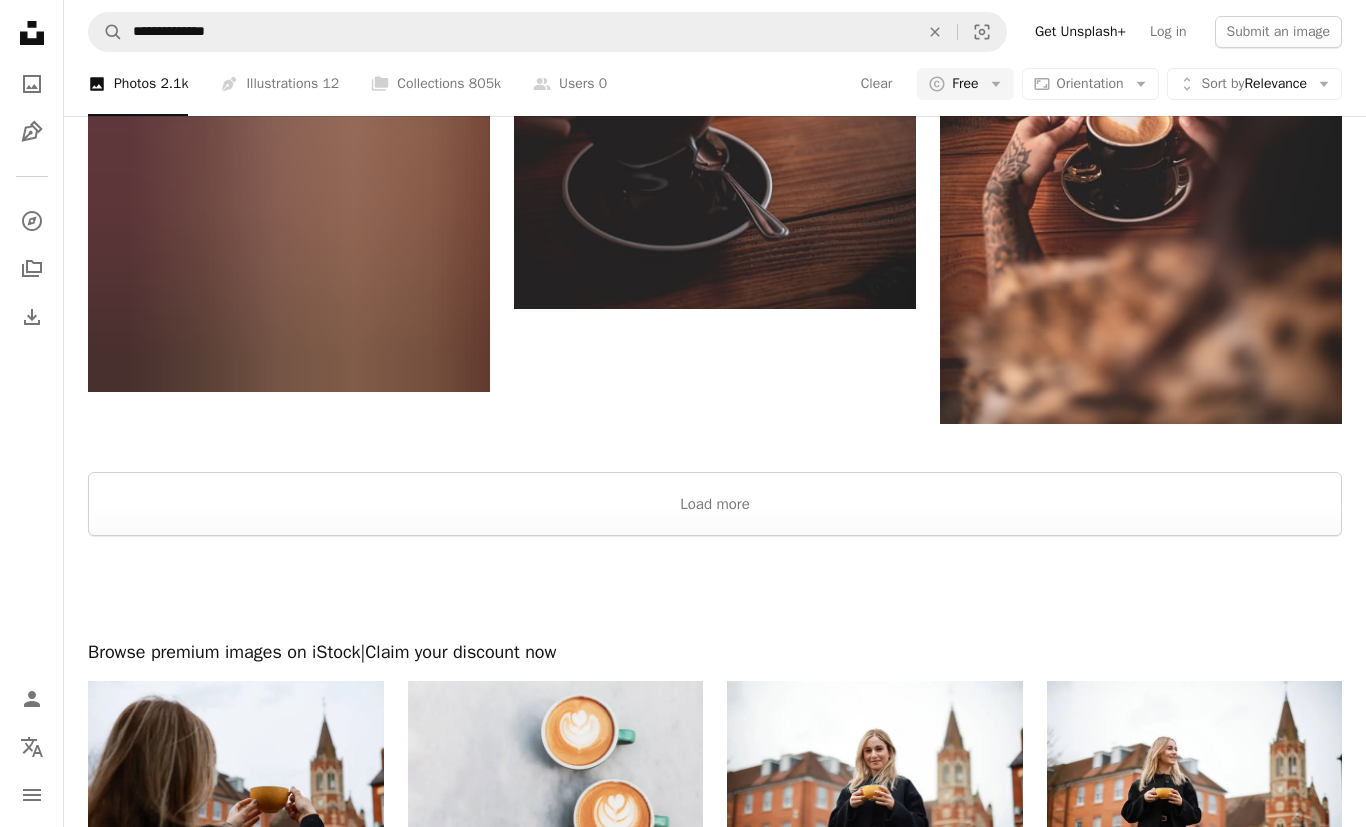 scroll, scrollTop: 3648, scrollLeft: 0, axis: vertical 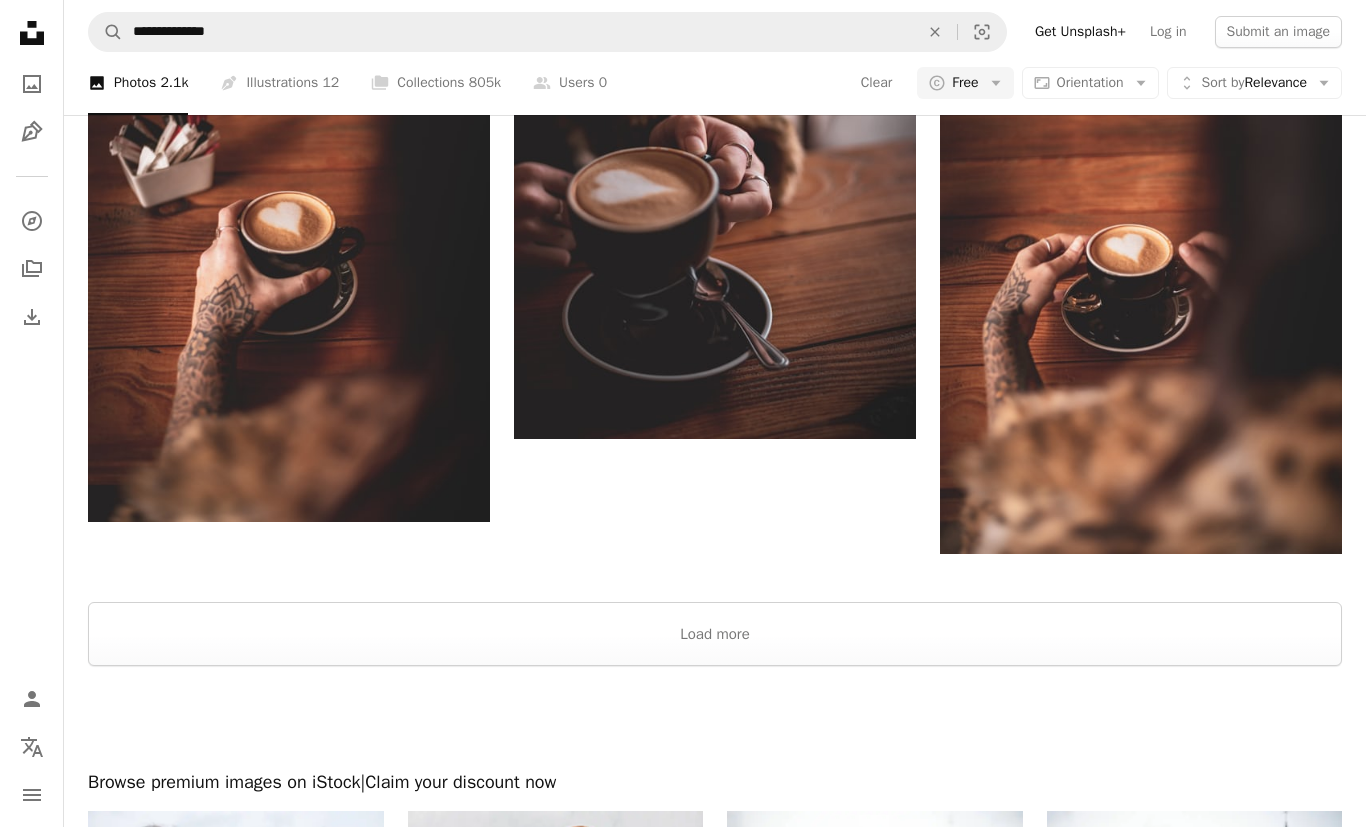 click on "Load more" at bounding box center [715, 635] 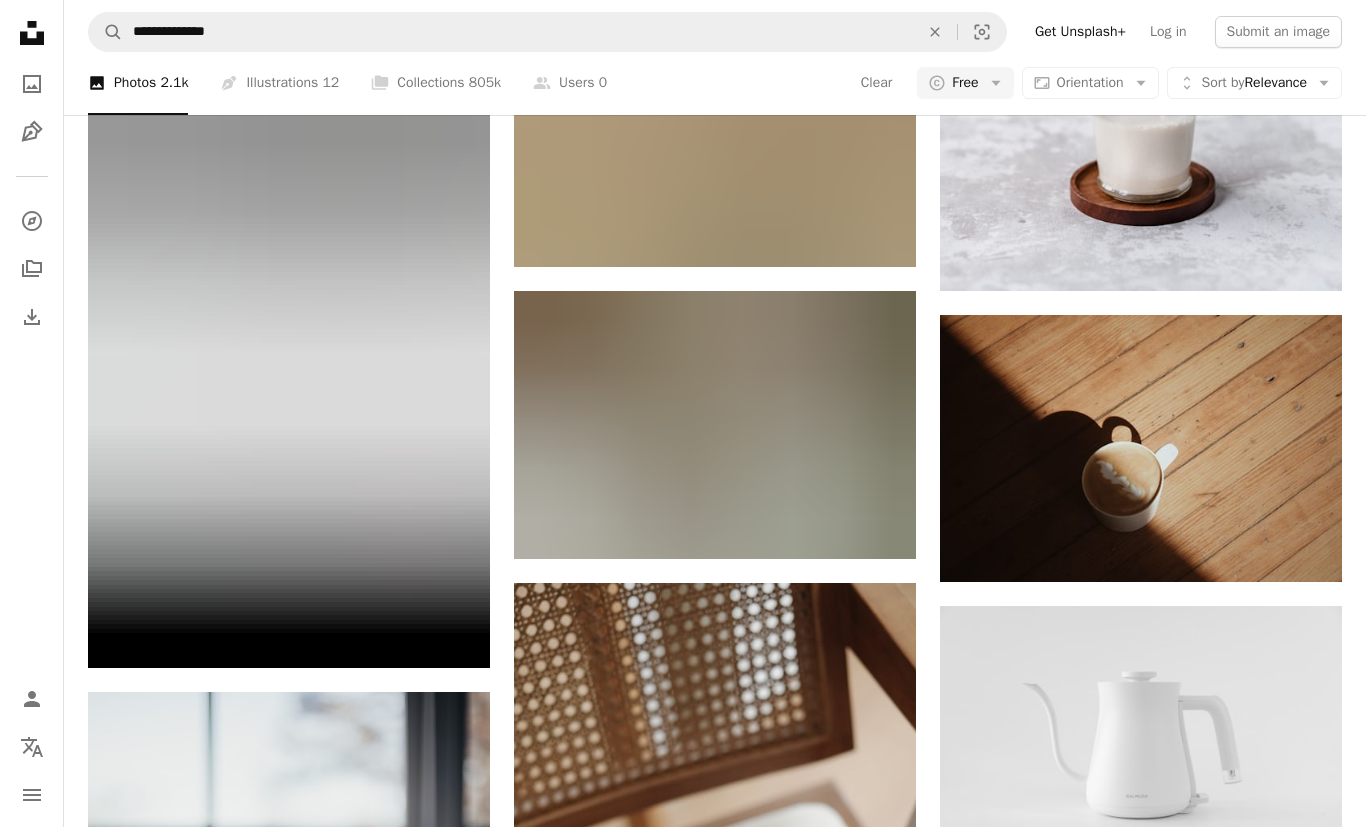 scroll, scrollTop: 13659, scrollLeft: 0, axis: vertical 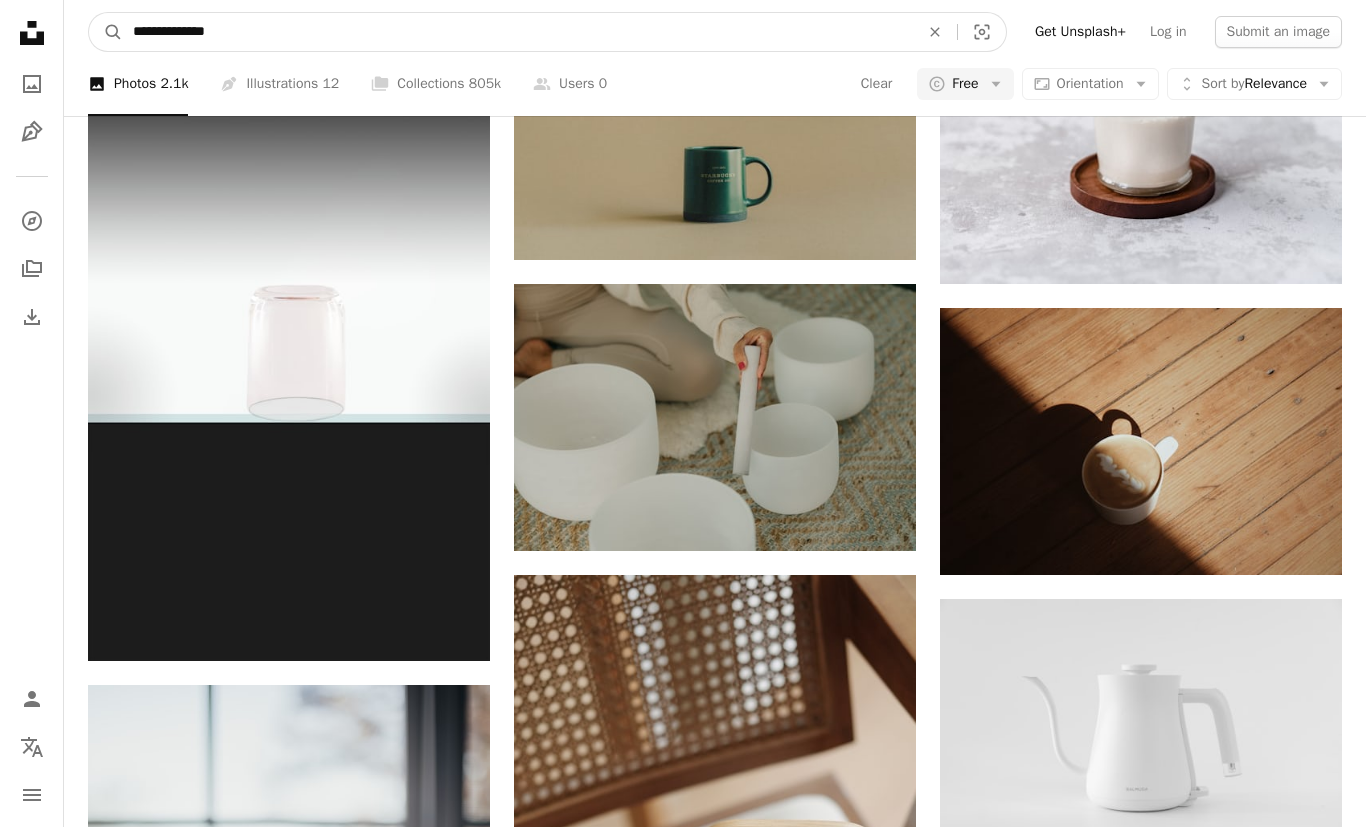 click on "**********" at bounding box center (518, 32) 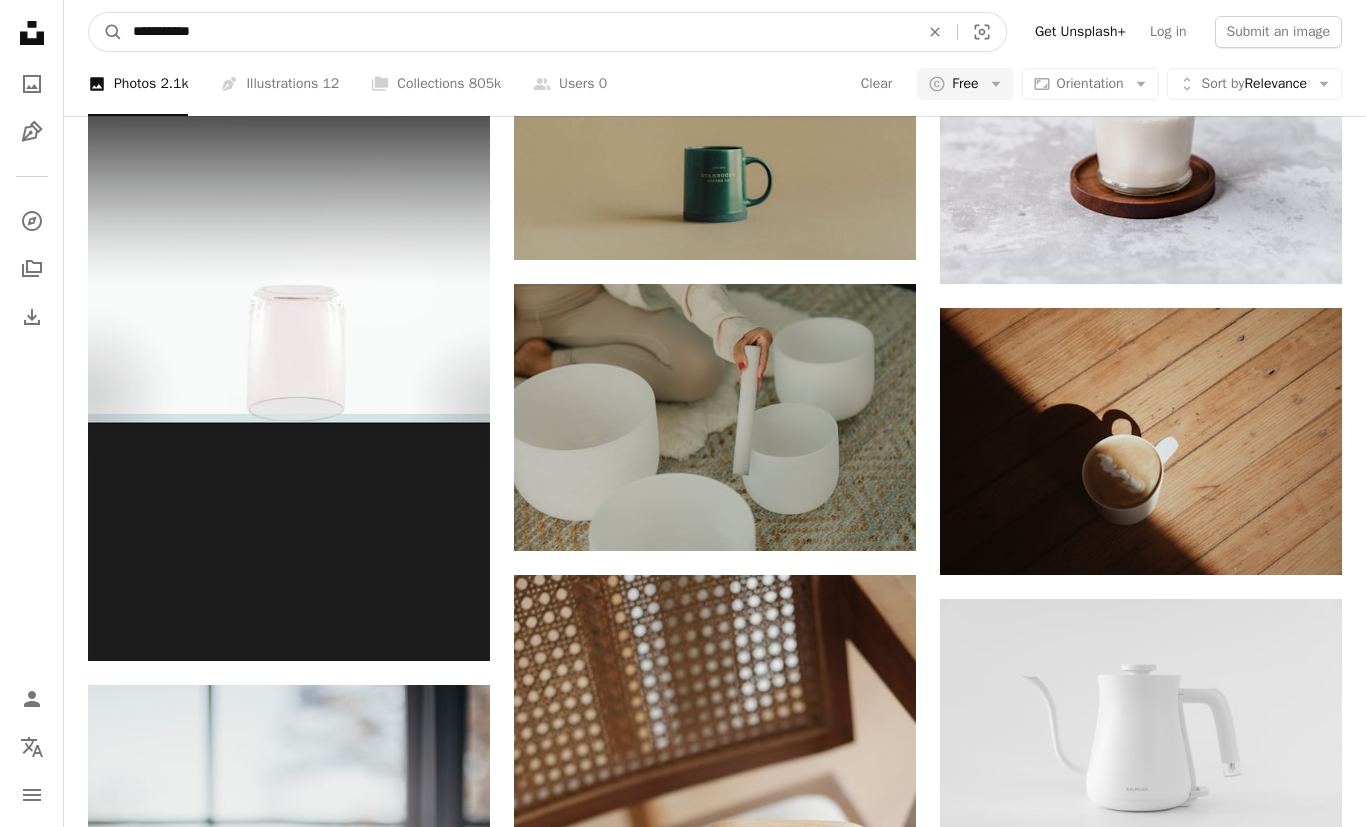 type on "**********" 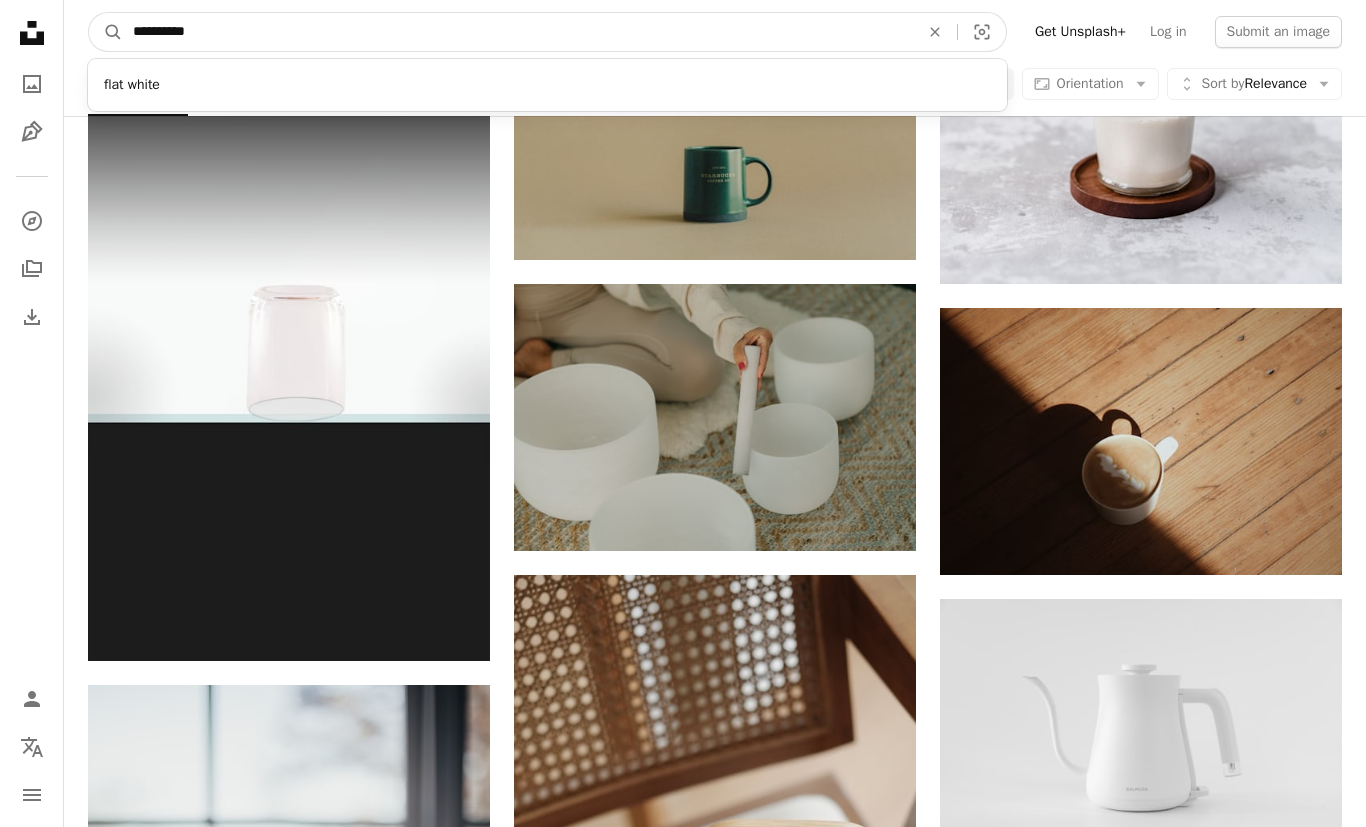 click on "A magnifying glass" at bounding box center (106, 32) 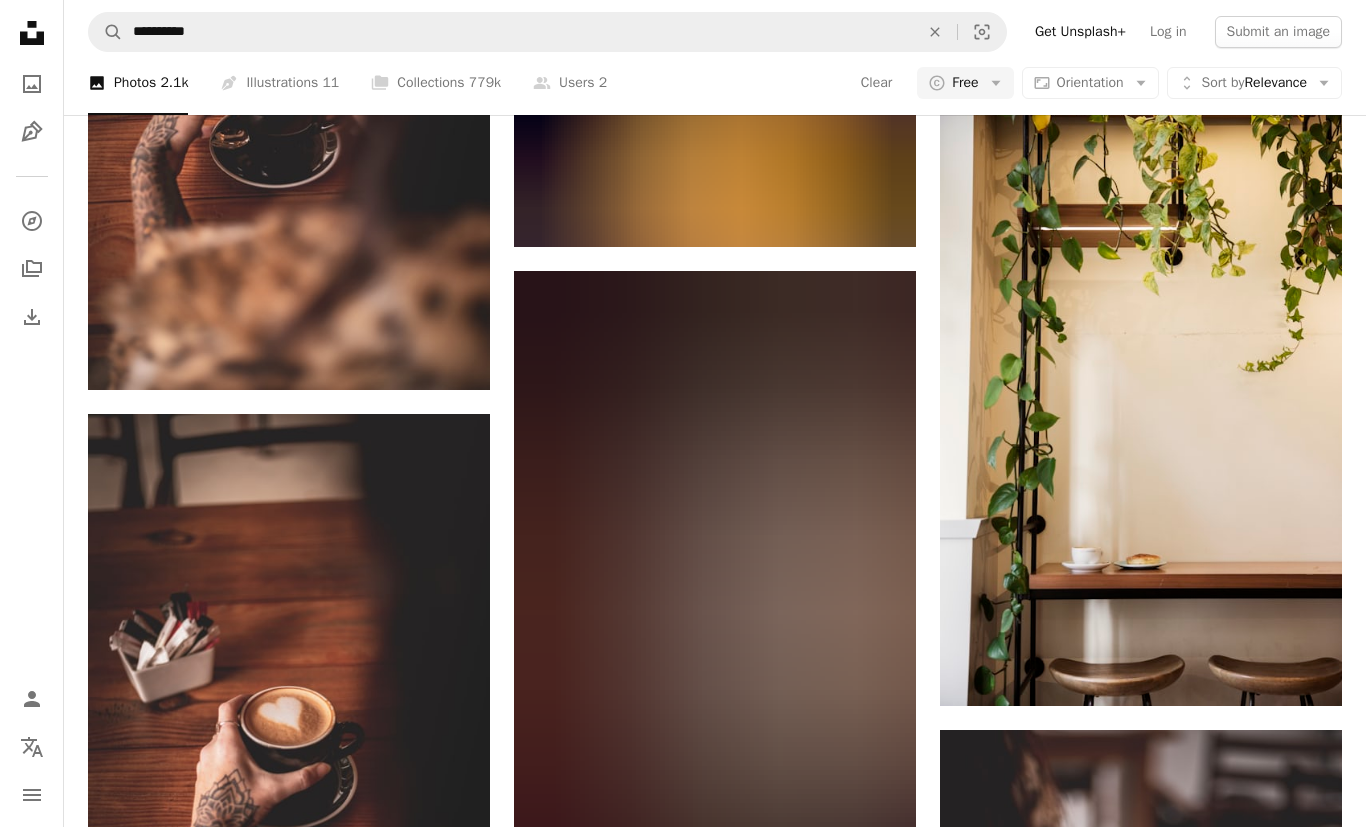 scroll, scrollTop: 31292, scrollLeft: 0, axis: vertical 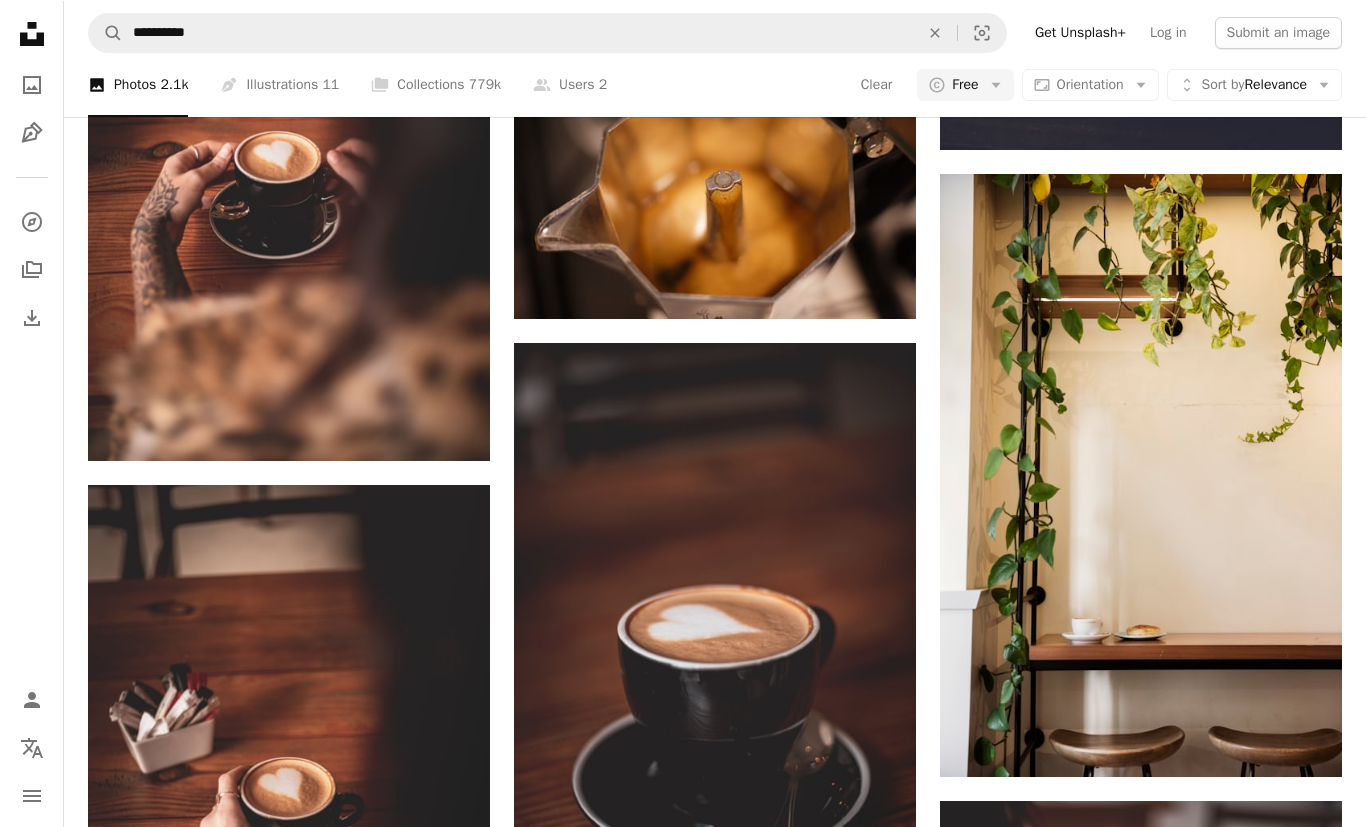 click at bounding box center [715, 643] 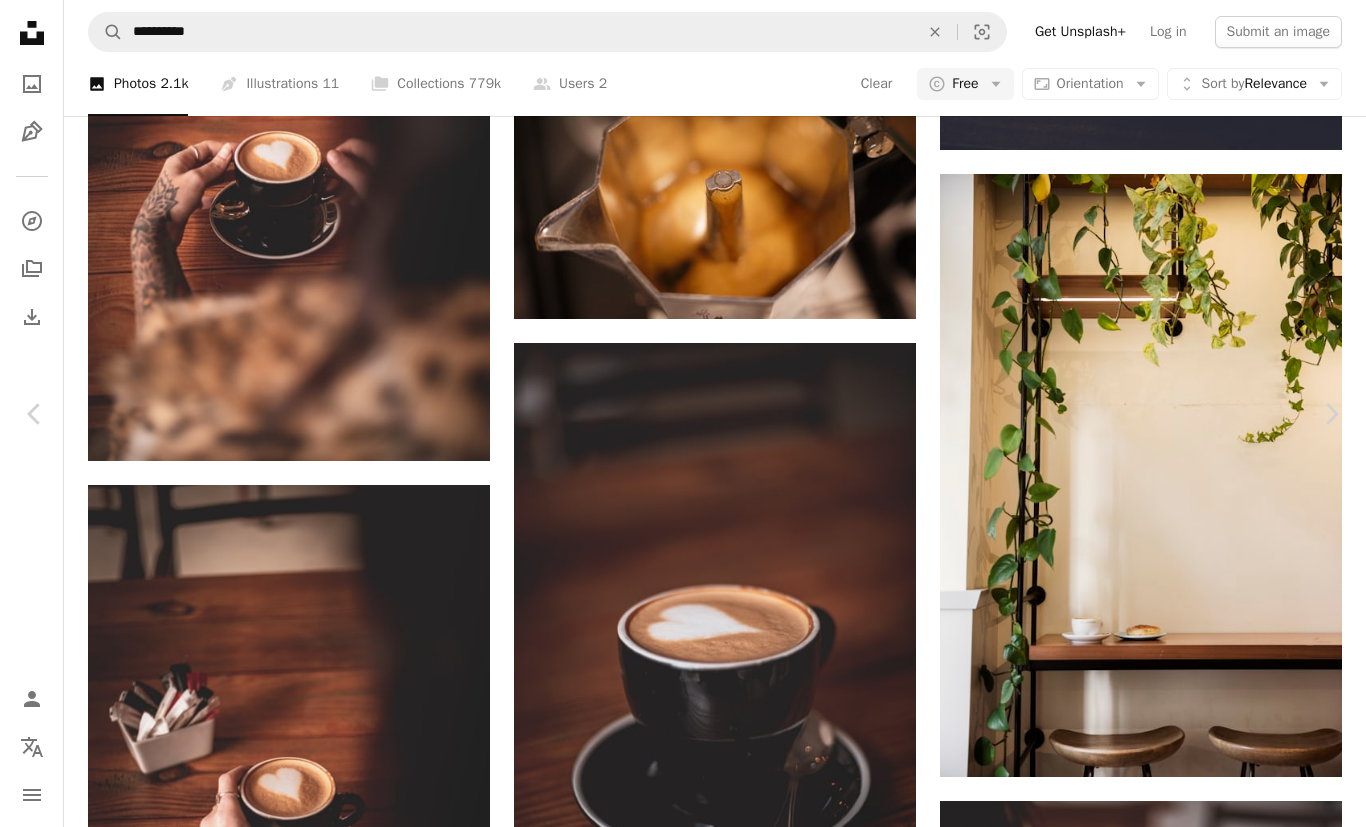 scroll, scrollTop: 1377, scrollLeft: 0, axis: vertical 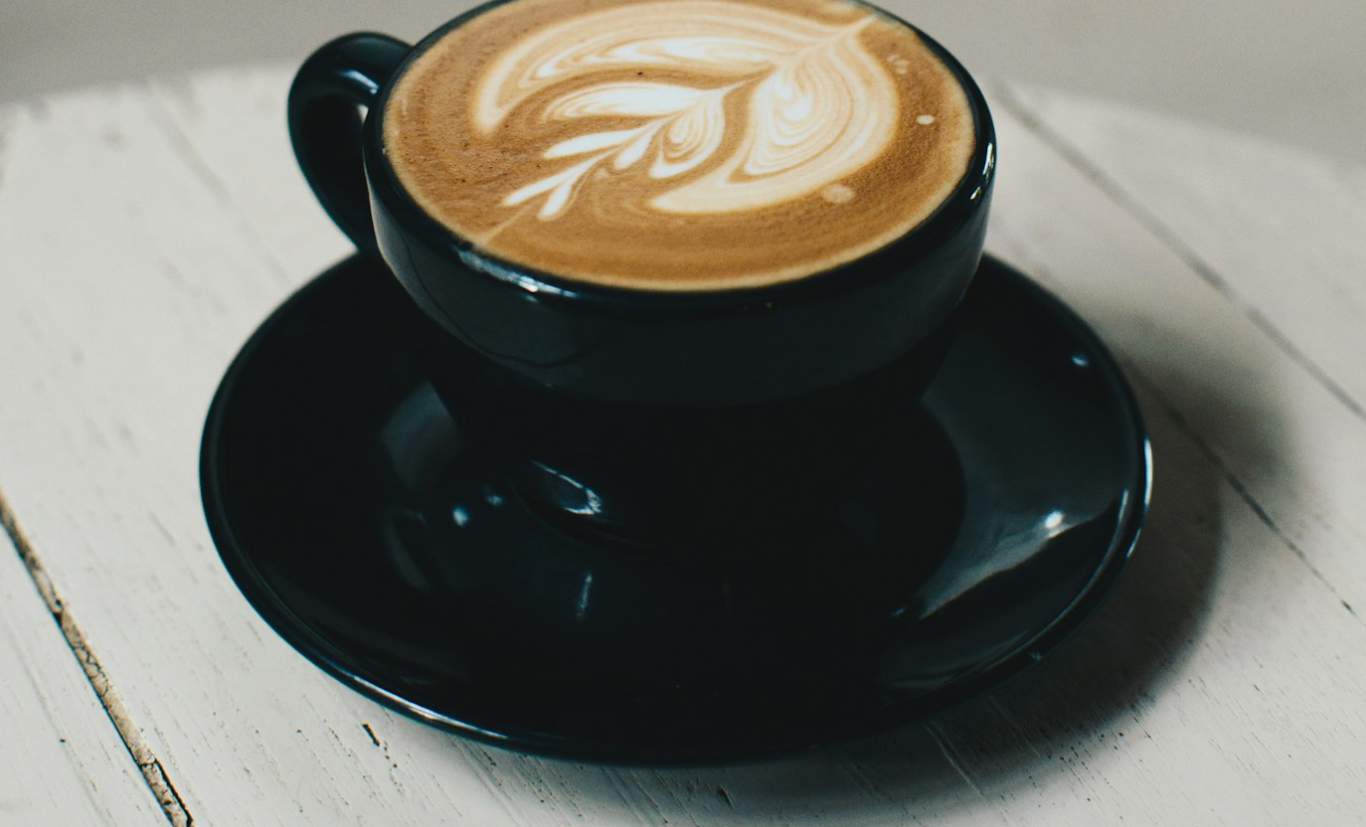 click at bounding box center (683, -8) 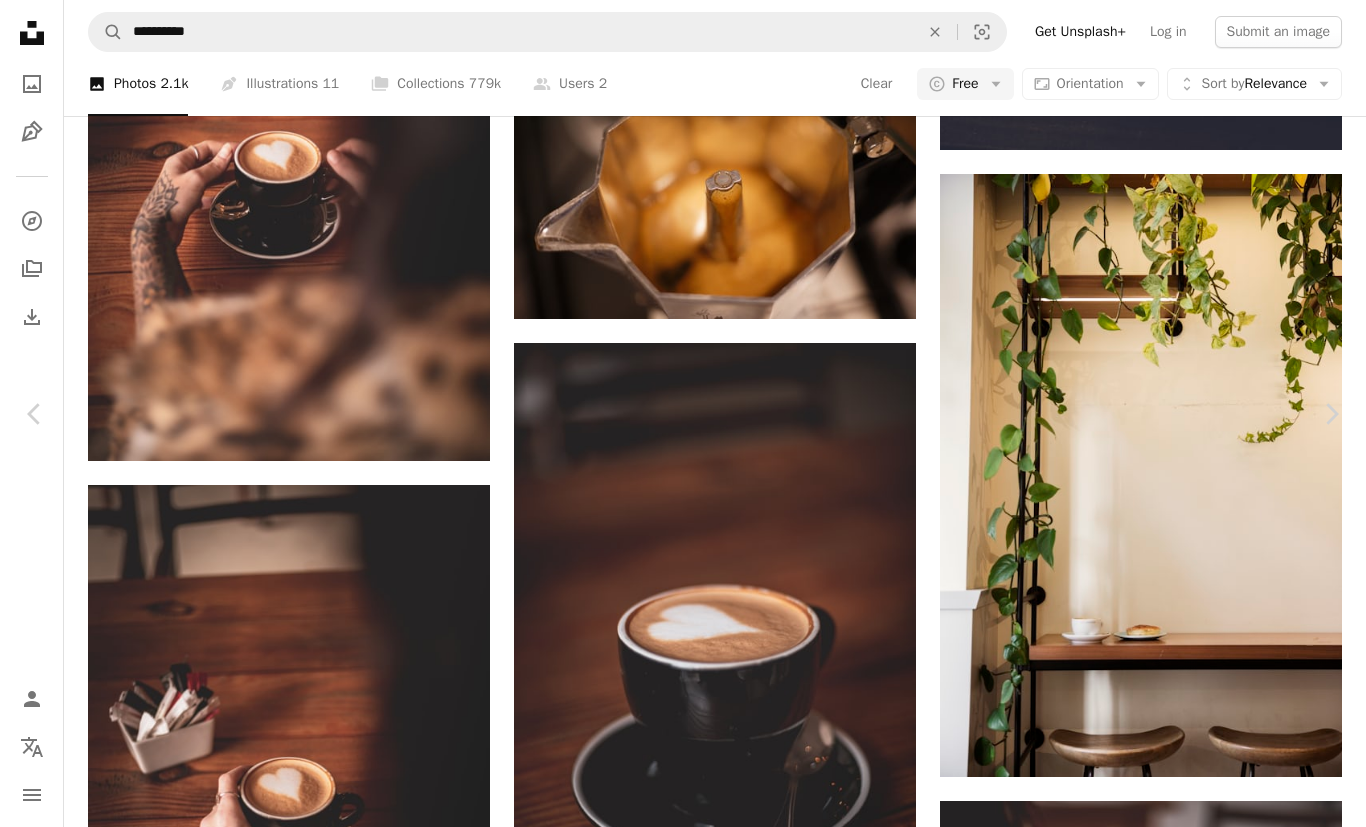 scroll, scrollTop: 944, scrollLeft: 0, axis: vertical 